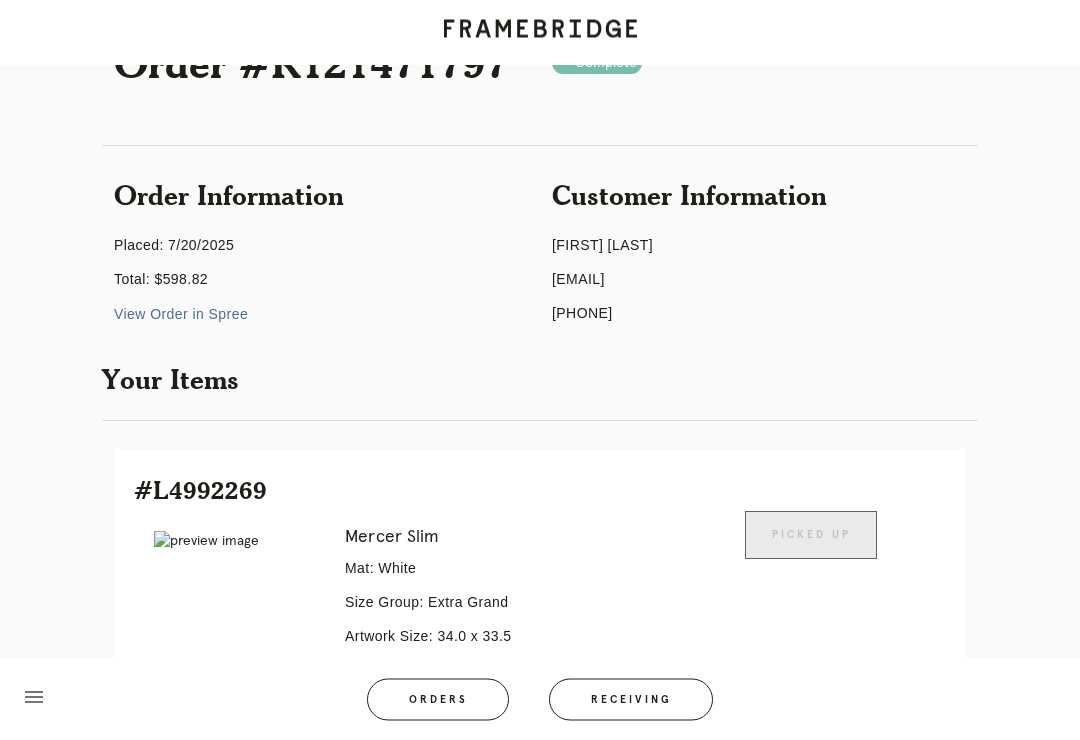 scroll, scrollTop: 0, scrollLeft: 0, axis: both 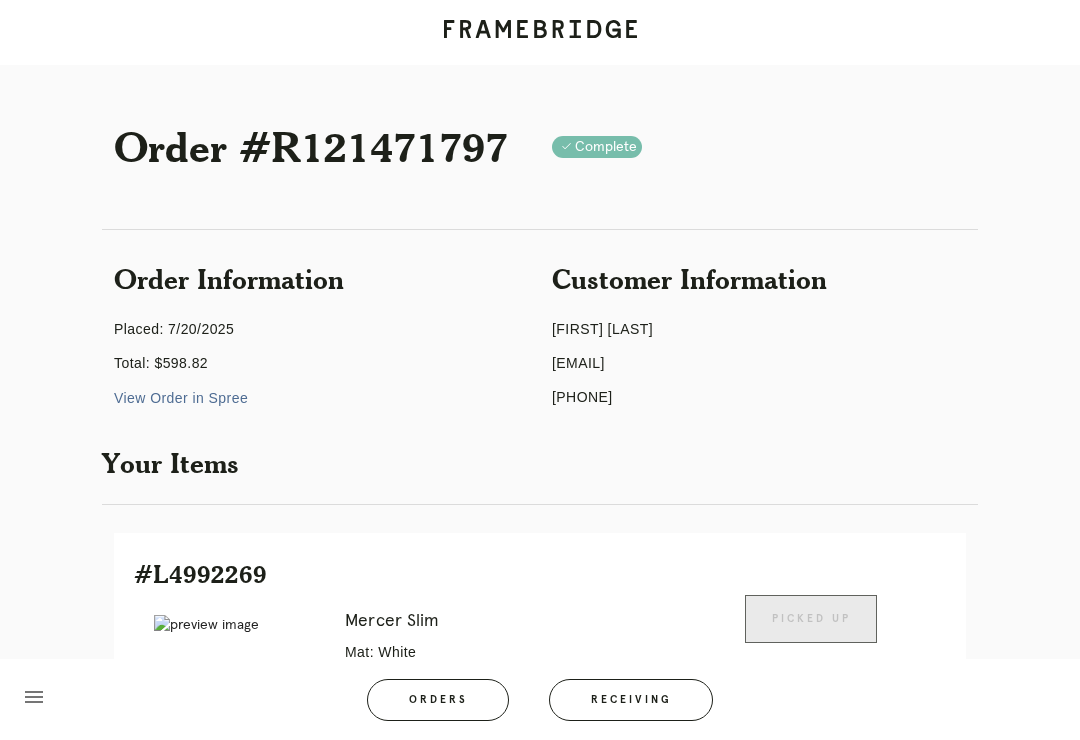 click on "menu" at bounding box center [34, 697] 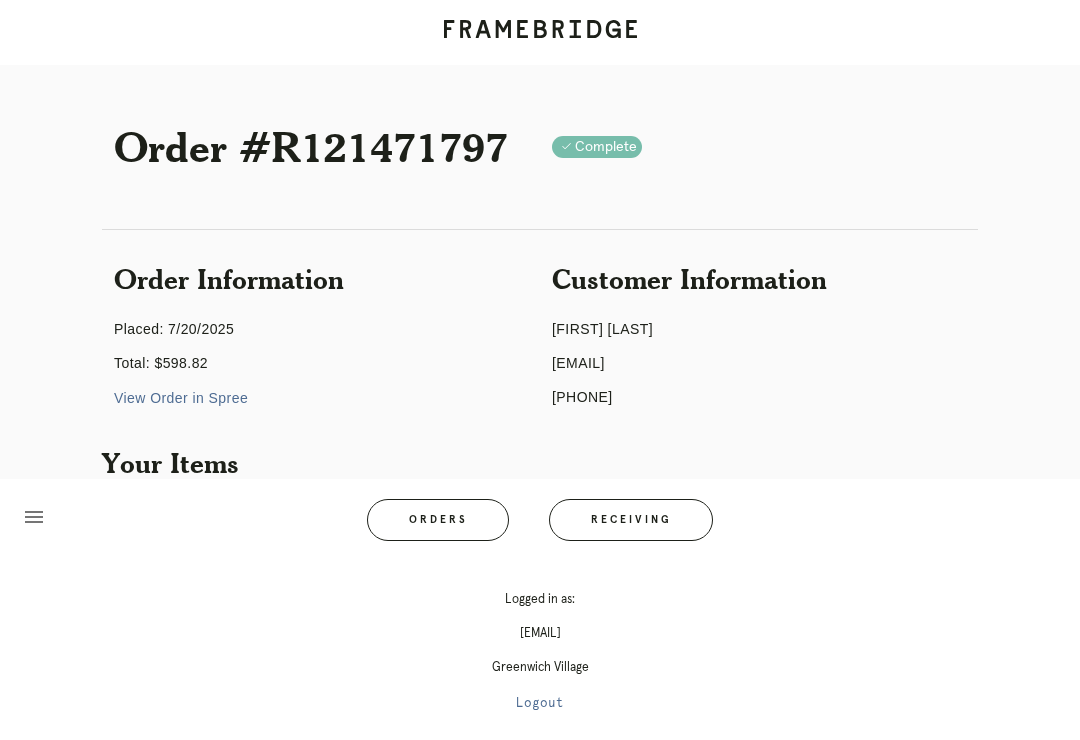 click on "Receiving" at bounding box center (631, 520) 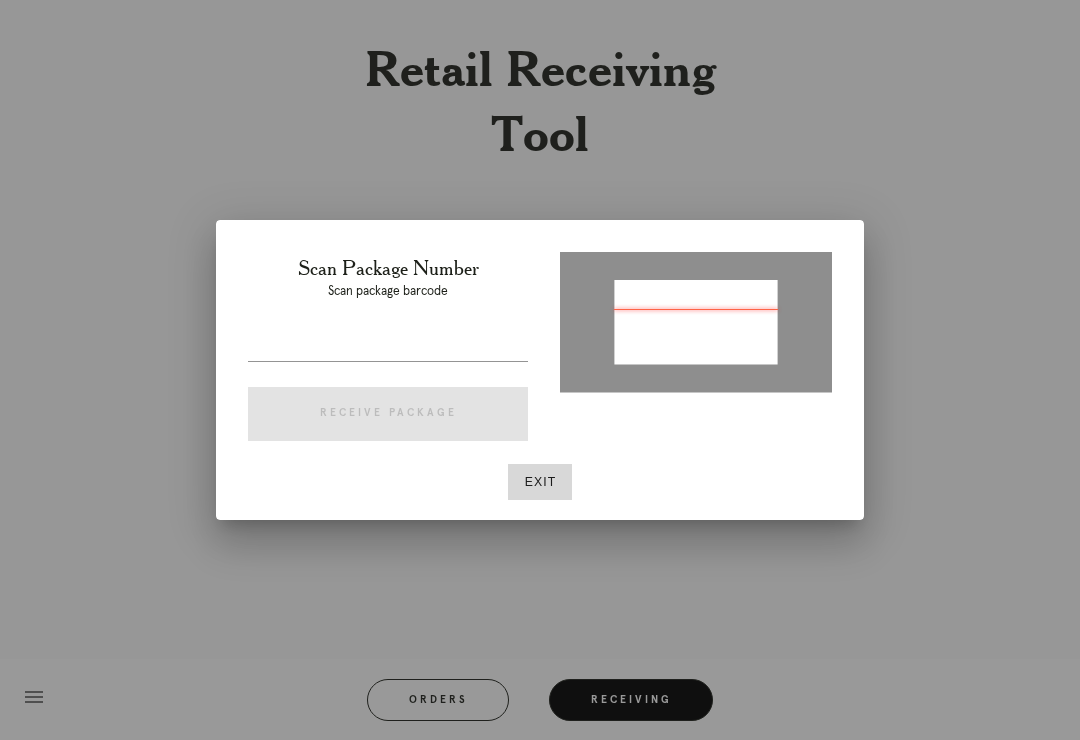 type on "P139033048118470" 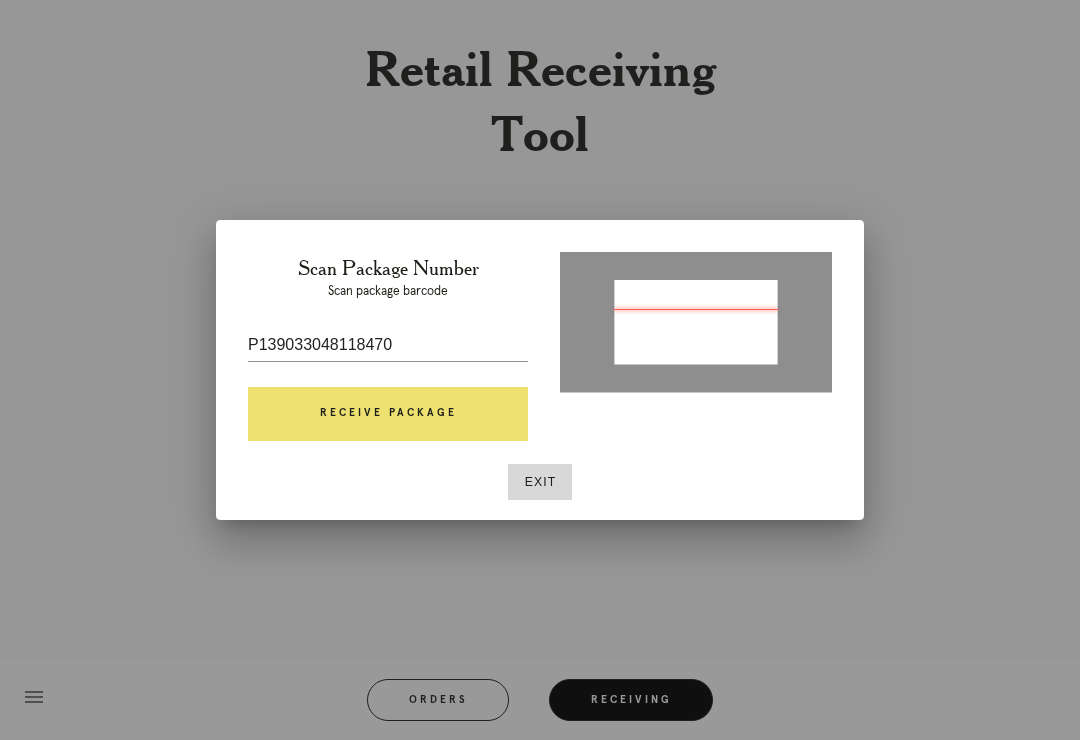 click on "Receive Package" at bounding box center (388, 414) 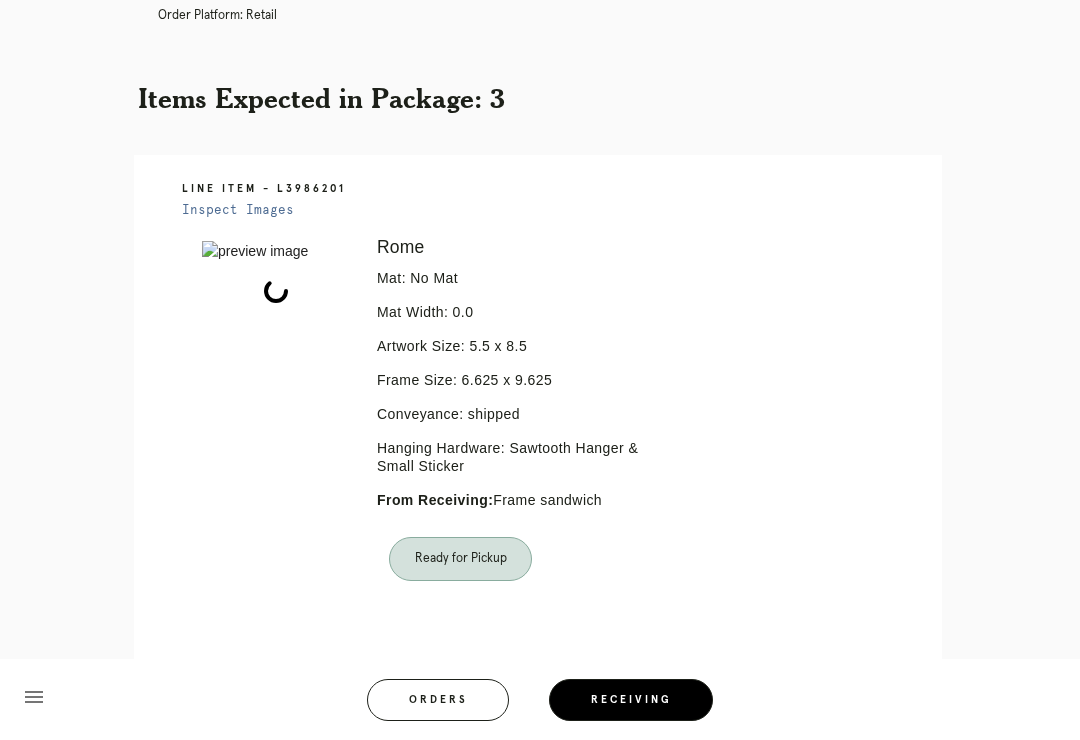 scroll, scrollTop: 0, scrollLeft: 0, axis: both 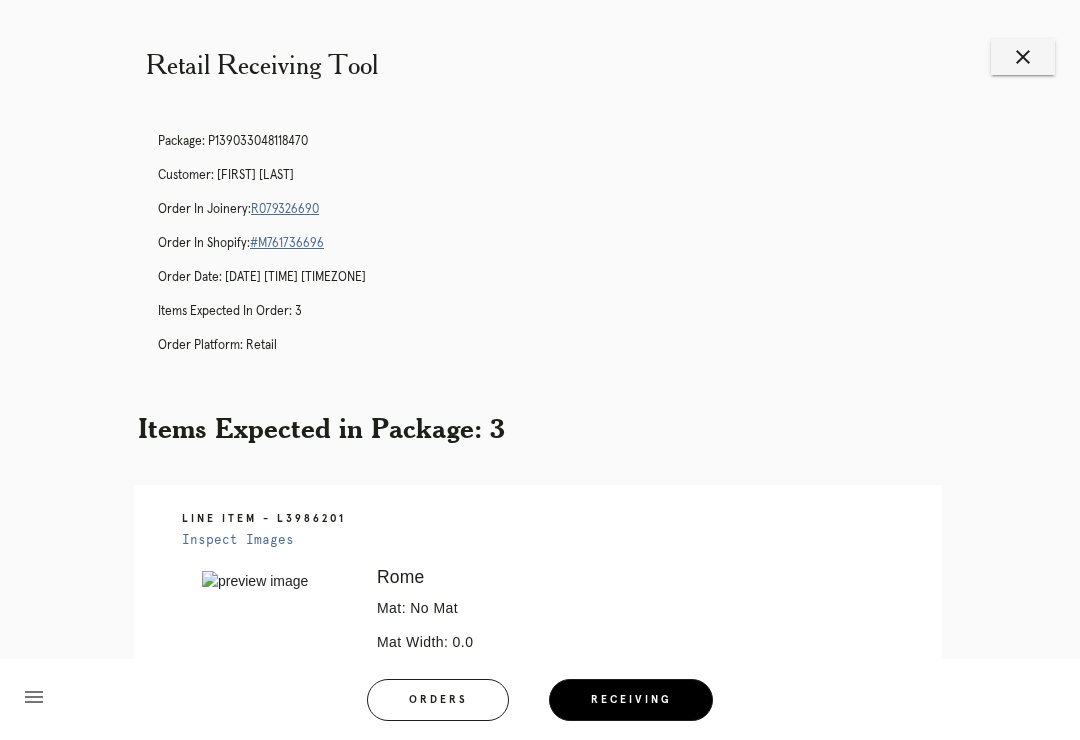 click on "Order in Joinery:
R079326690" at bounding box center (560, 210) 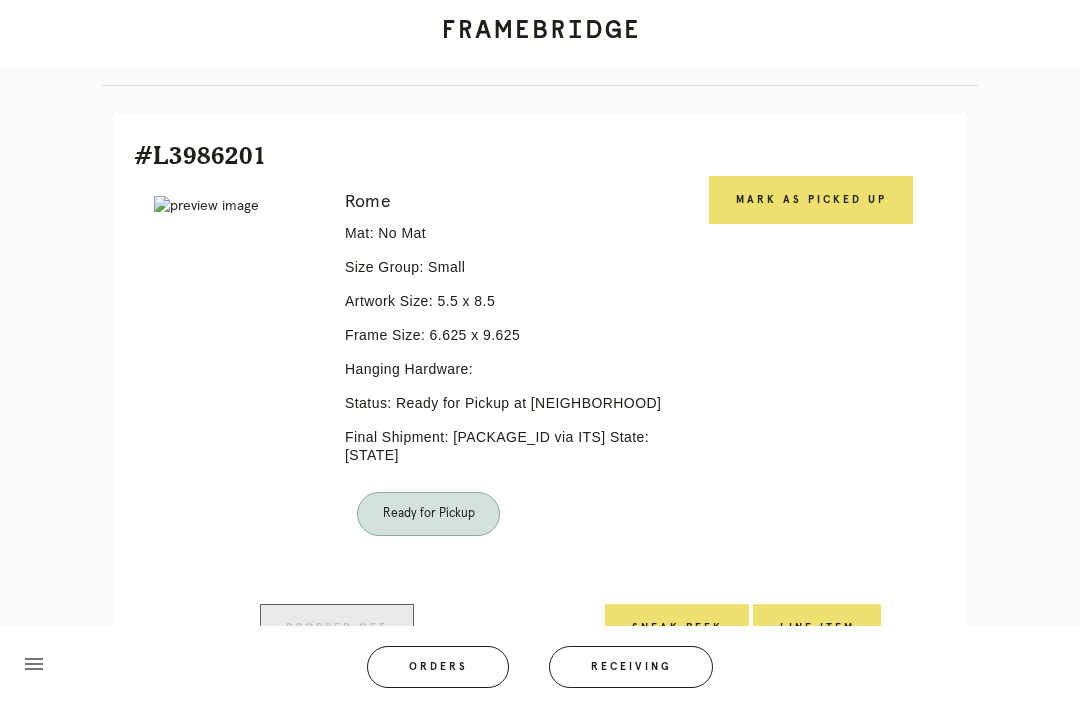 scroll, scrollTop: 451, scrollLeft: 0, axis: vertical 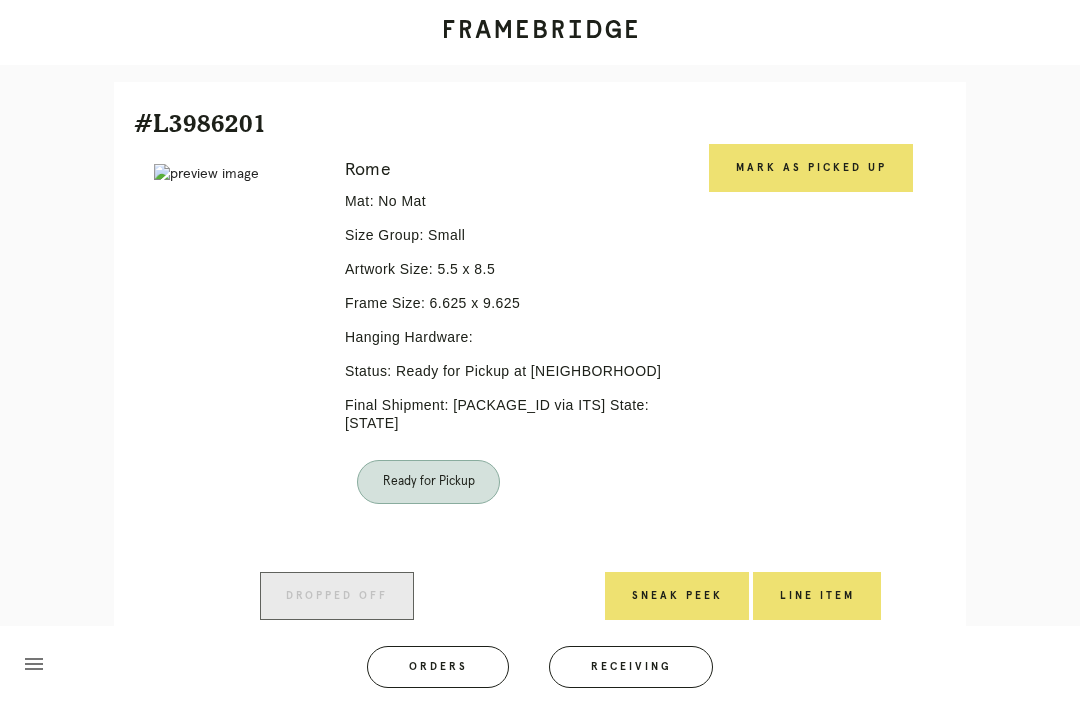 click on "Mark as Picked Up" at bounding box center [811, 168] 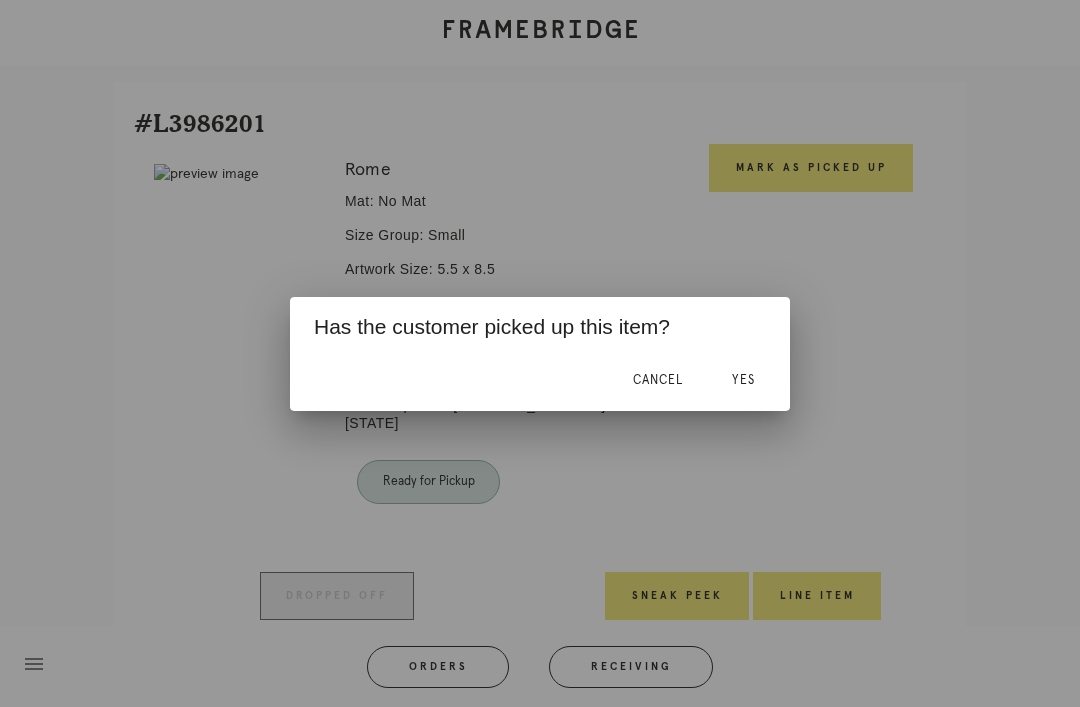 click on "Yes" at bounding box center [743, 381] 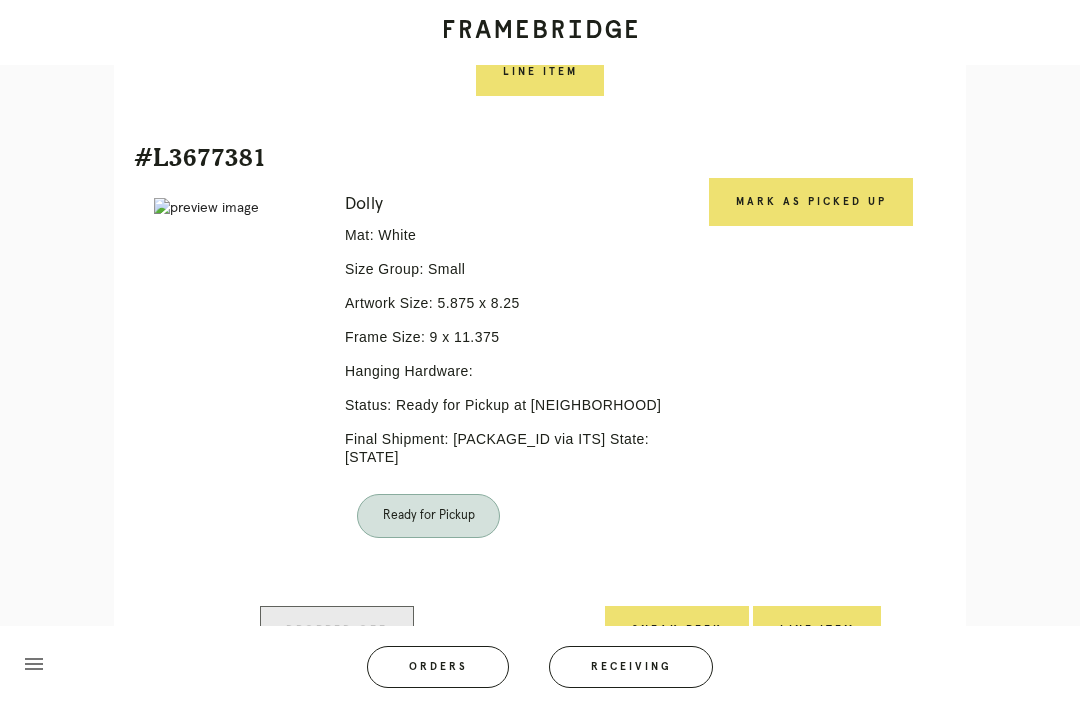 scroll, scrollTop: 964, scrollLeft: 0, axis: vertical 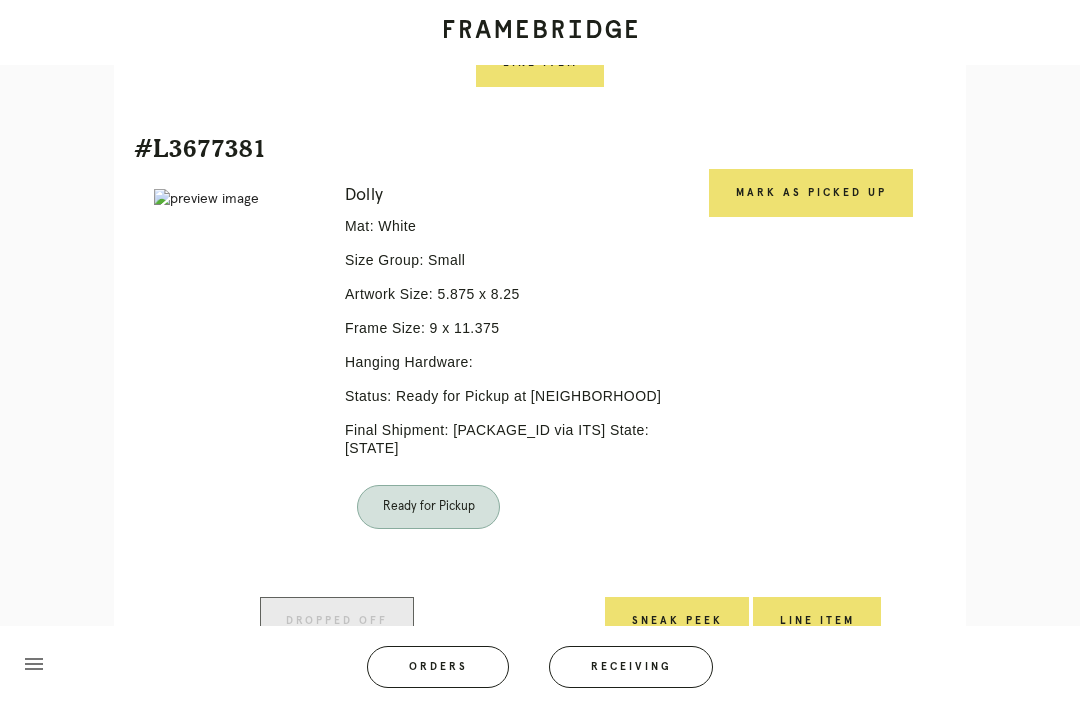 click on "Mark as Picked Up" at bounding box center (811, 193) 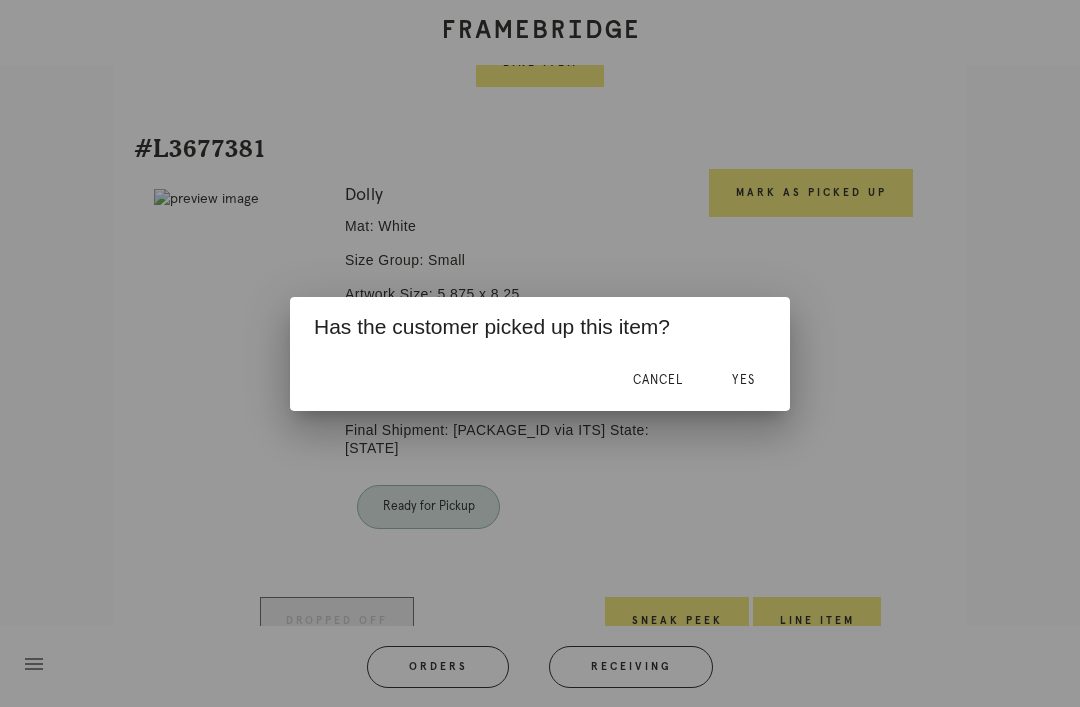 click on "Yes" at bounding box center [743, 380] 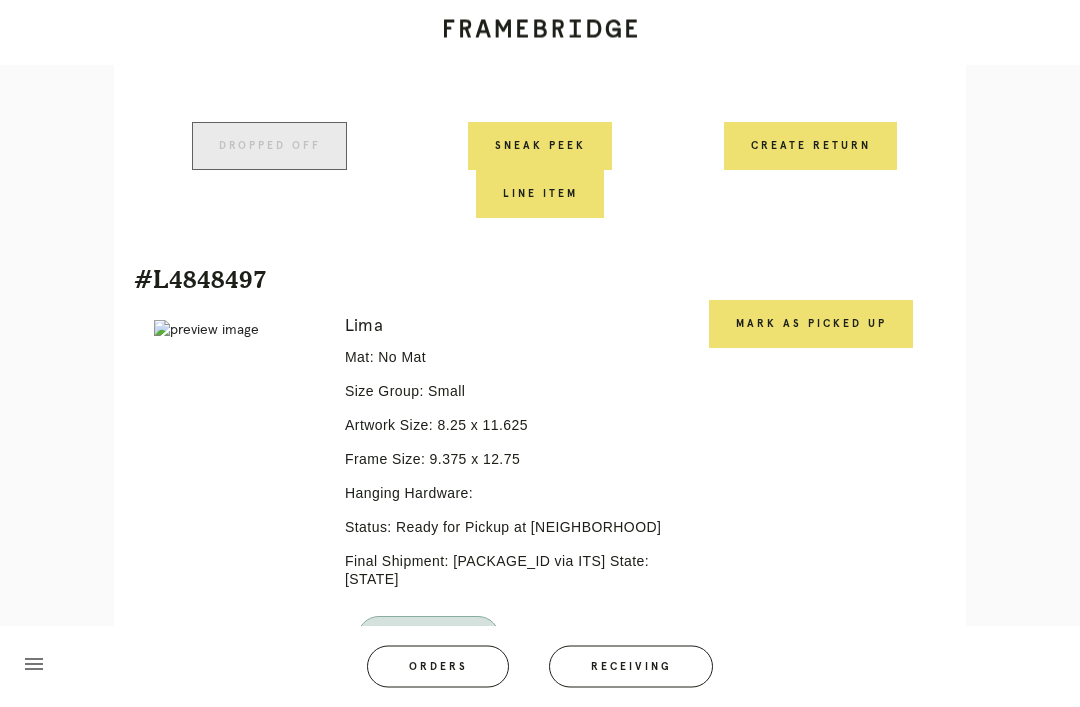 click on "Mark as Picked Up" at bounding box center (811, 325) 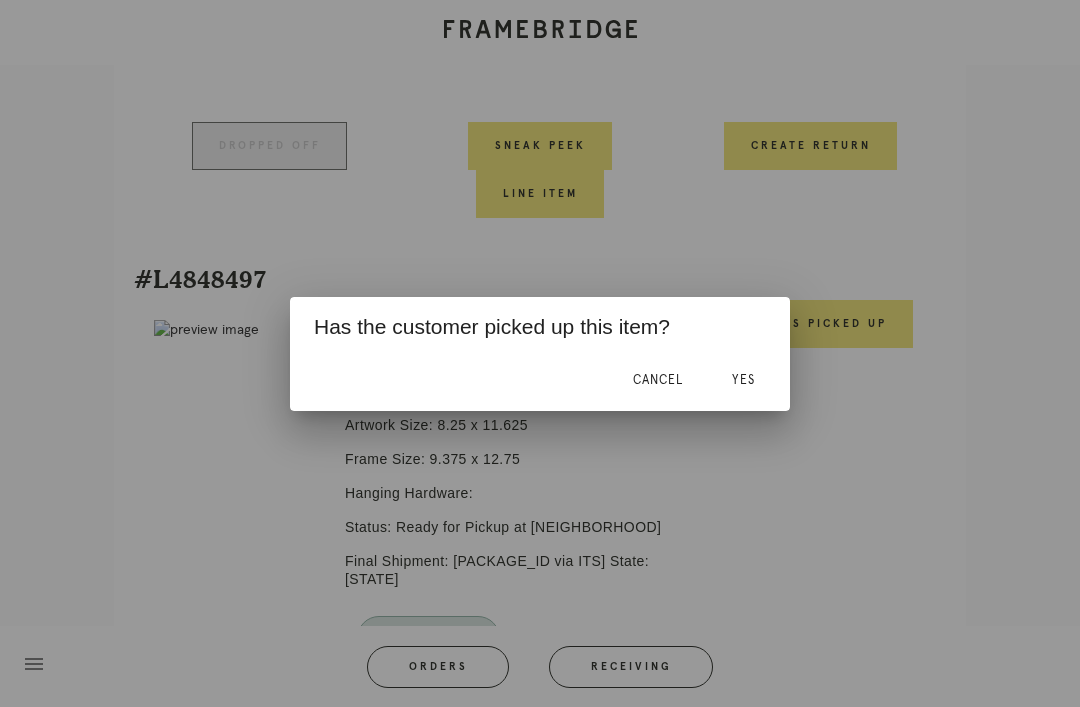 click on "Yes" at bounding box center [743, 381] 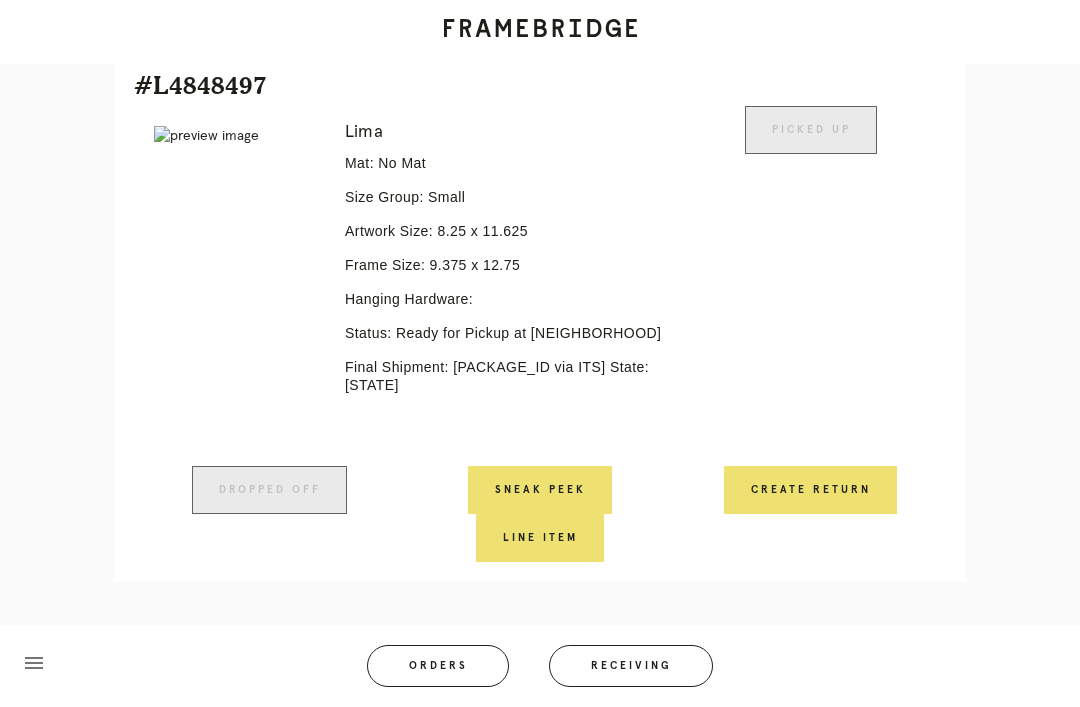 scroll, scrollTop: 1576, scrollLeft: 0, axis: vertical 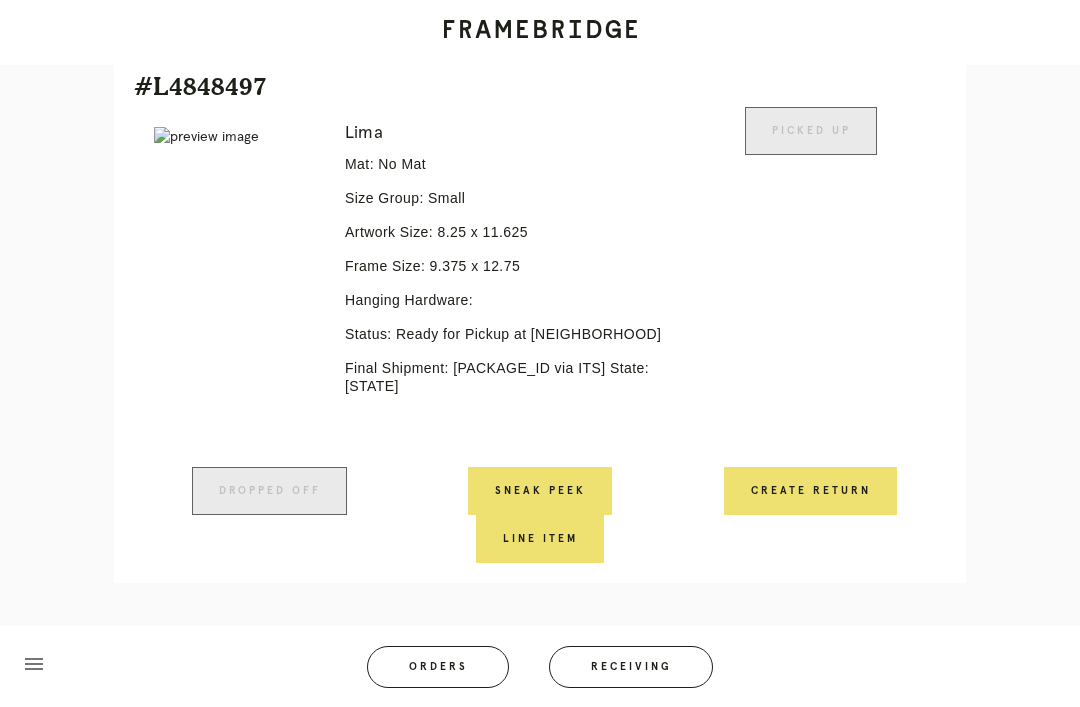 click on "Receiving" at bounding box center (631, 667) 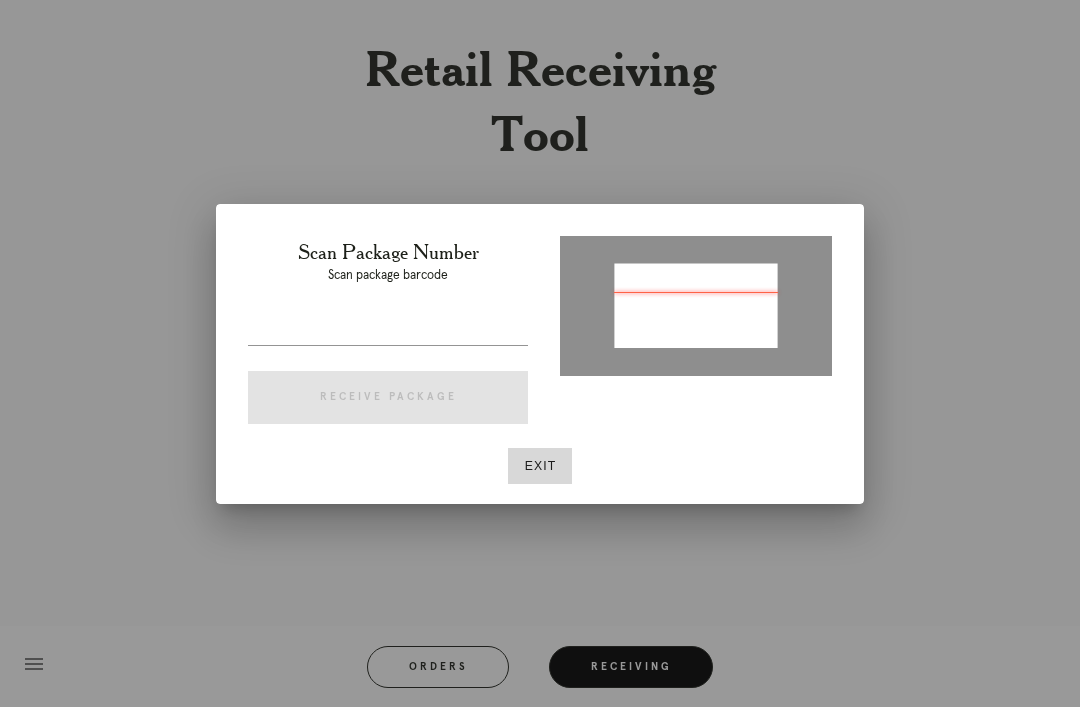 type on "P115211255833159" 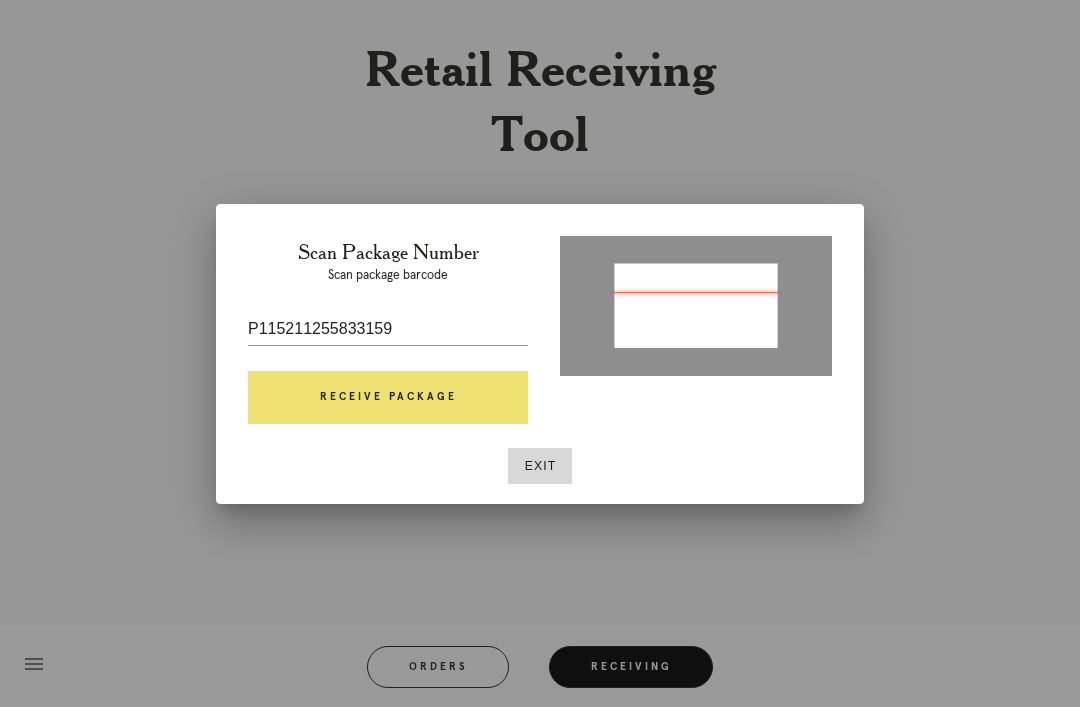 click on "Receive Package" at bounding box center (388, 398) 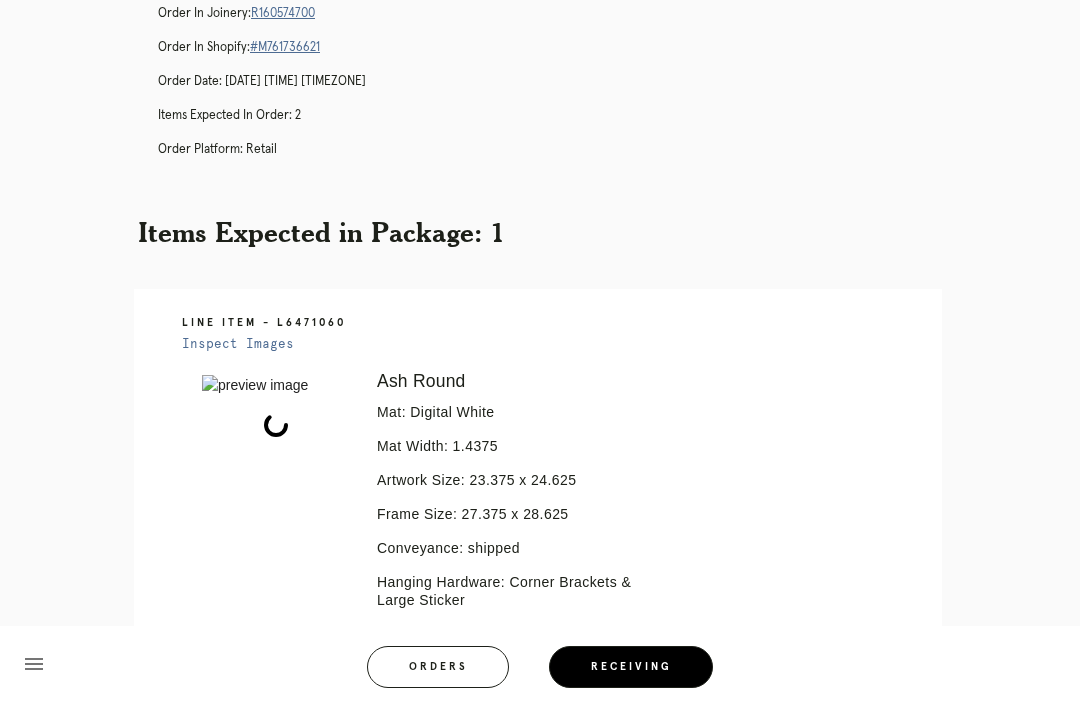 scroll, scrollTop: 0, scrollLeft: 0, axis: both 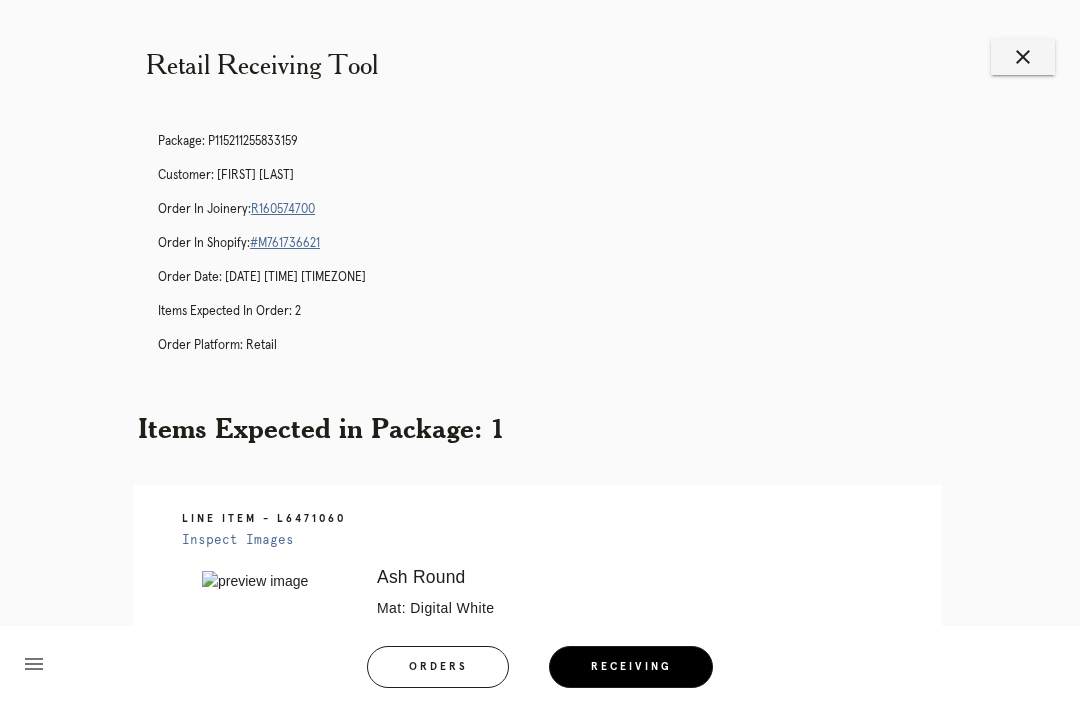 click on "R160574700" at bounding box center [283, 209] 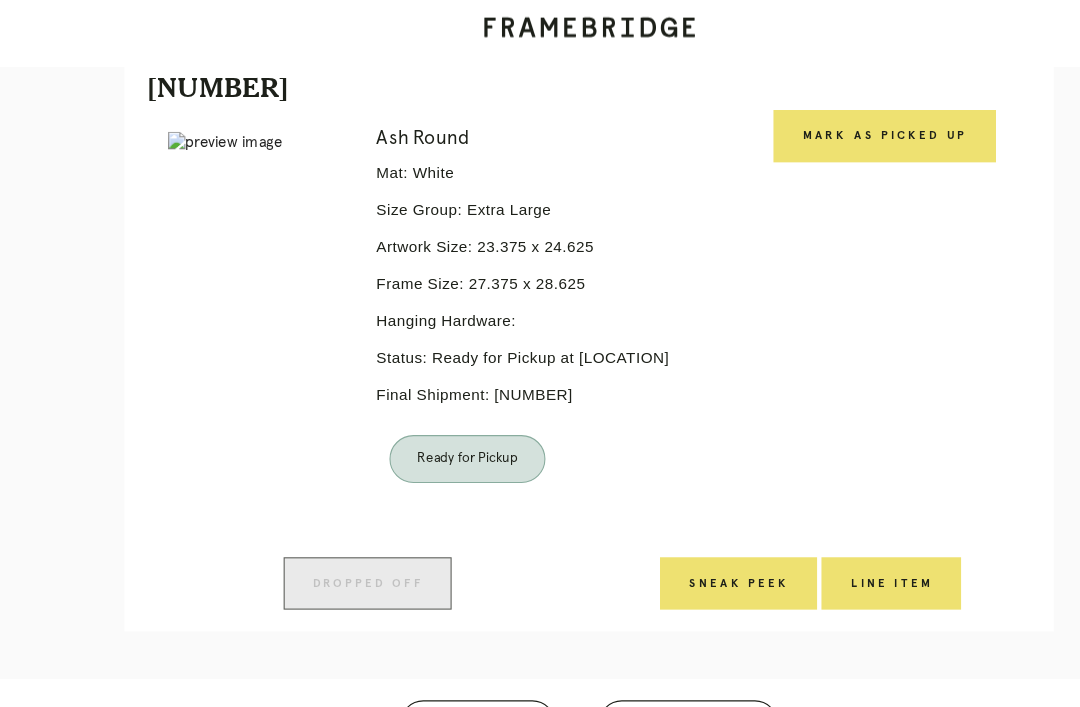 scroll, scrollTop: 962, scrollLeft: 0, axis: vertical 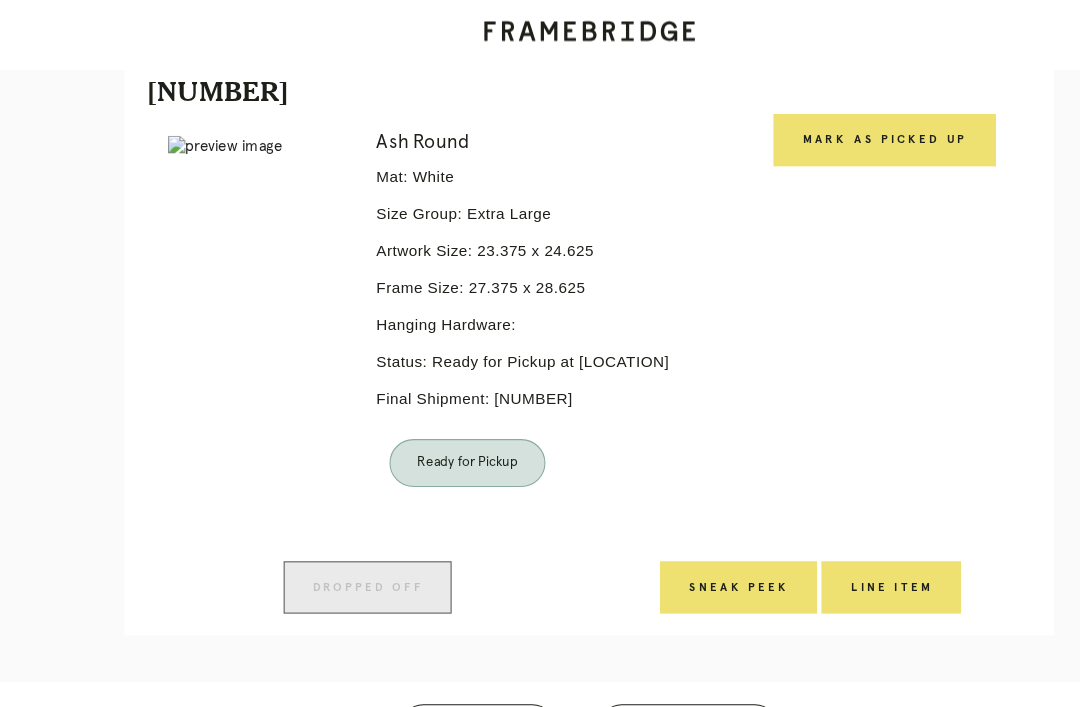 click on "Mark as Picked Up" at bounding box center [811, 129] 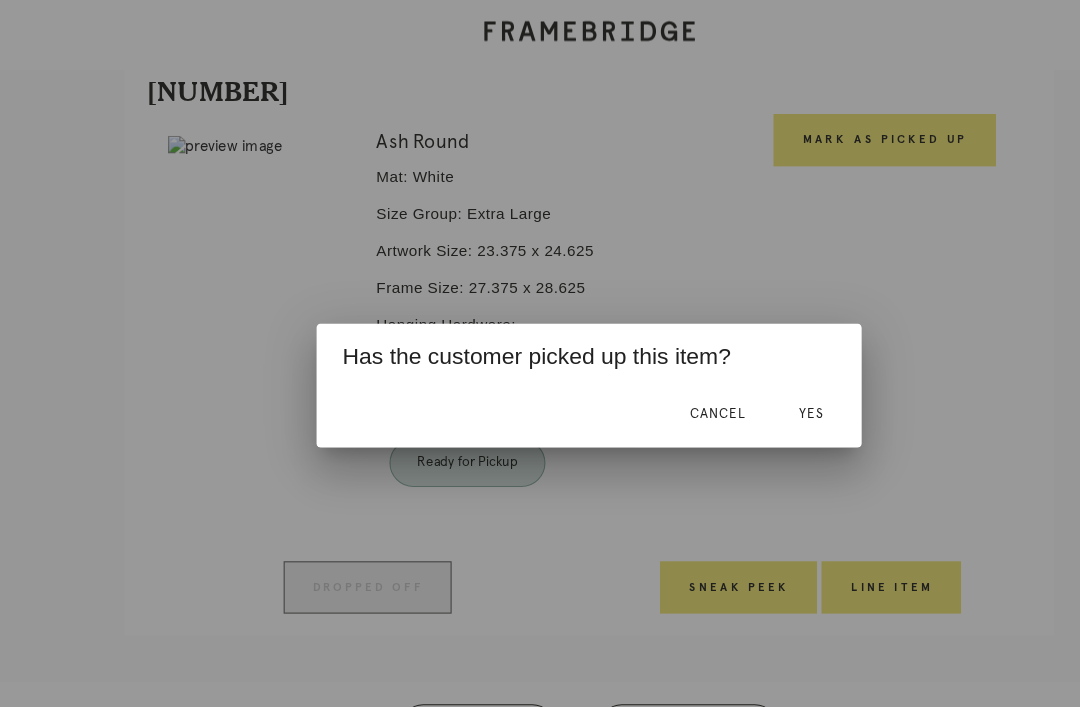 click on "Yes" at bounding box center [743, 380] 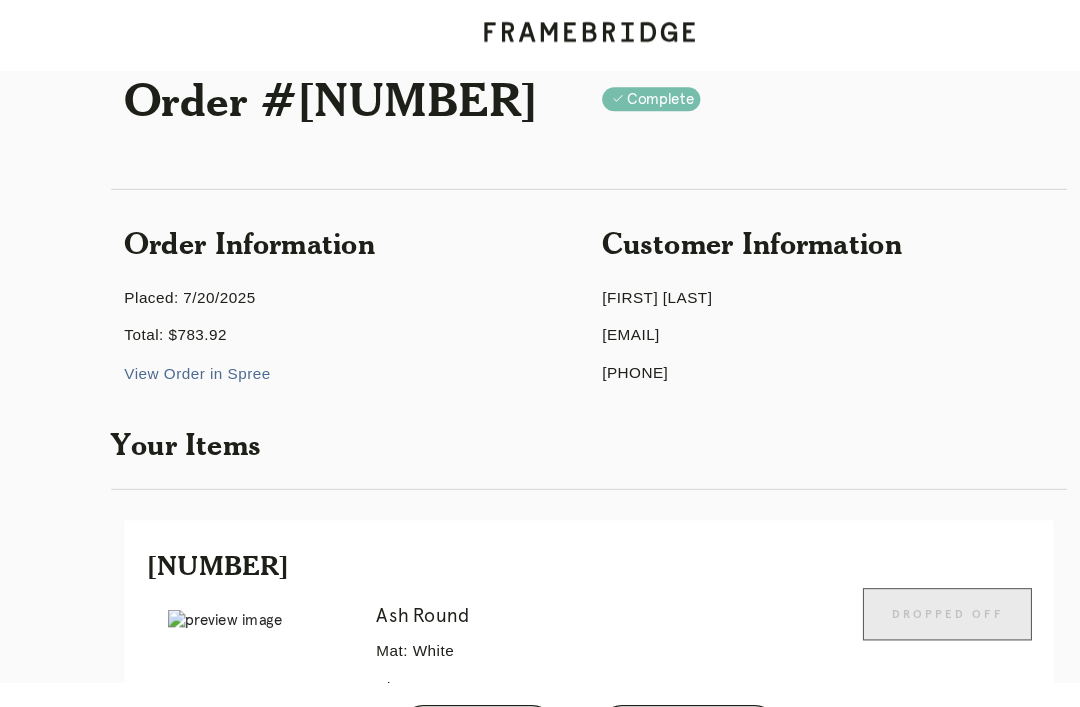 scroll, scrollTop: 0, scrollLeft: 0, axis: both 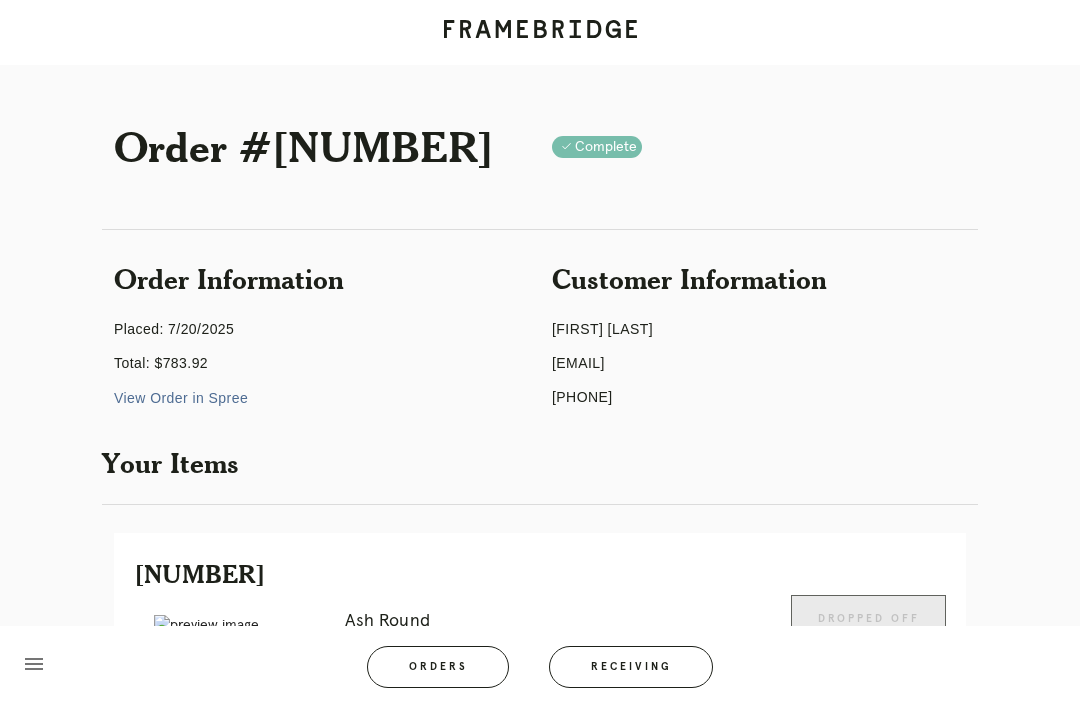 click on "Orders" at bounding box center (438, 667) 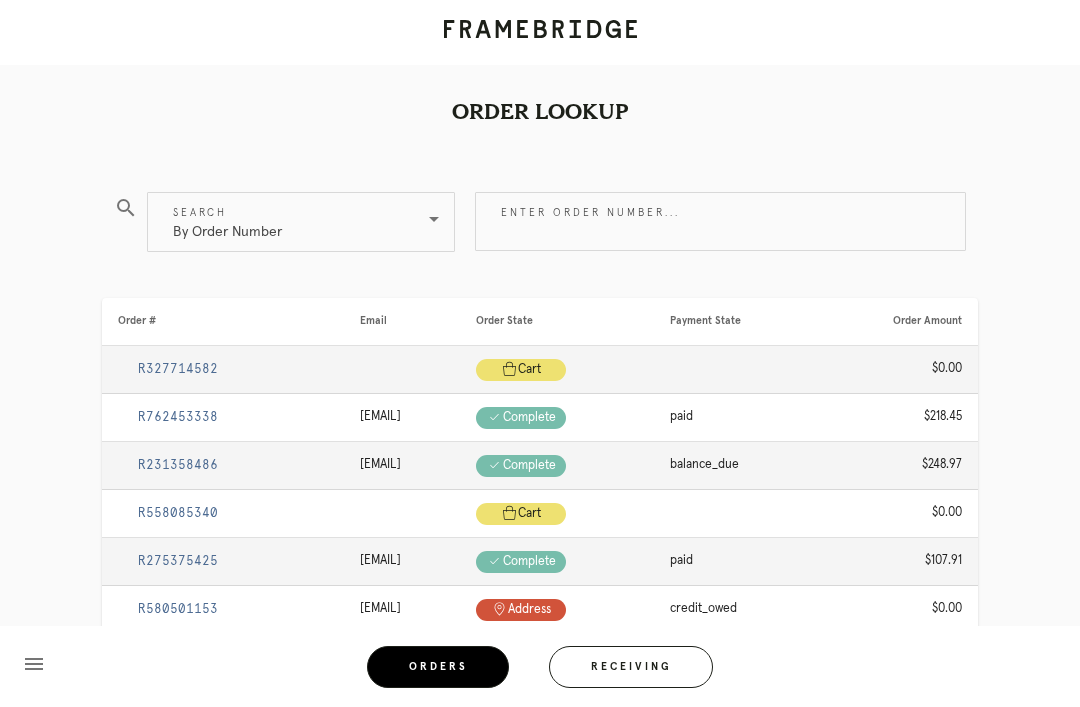 click on "Enter order number..." at bounding box center [720, 221] 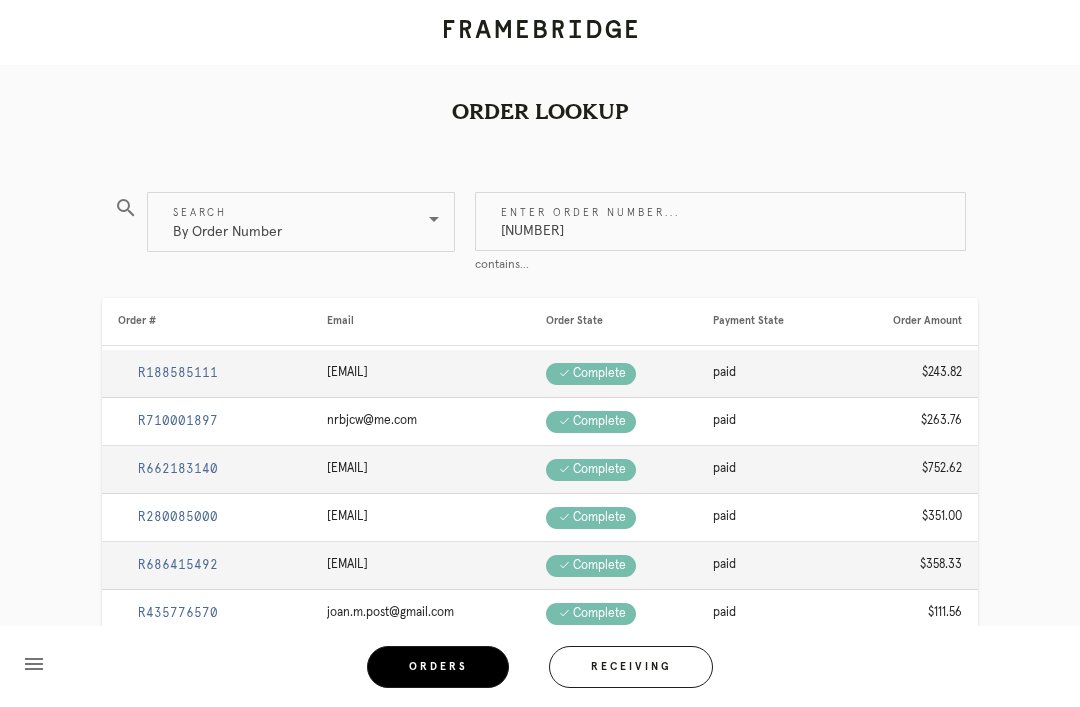 type on "M761731698" 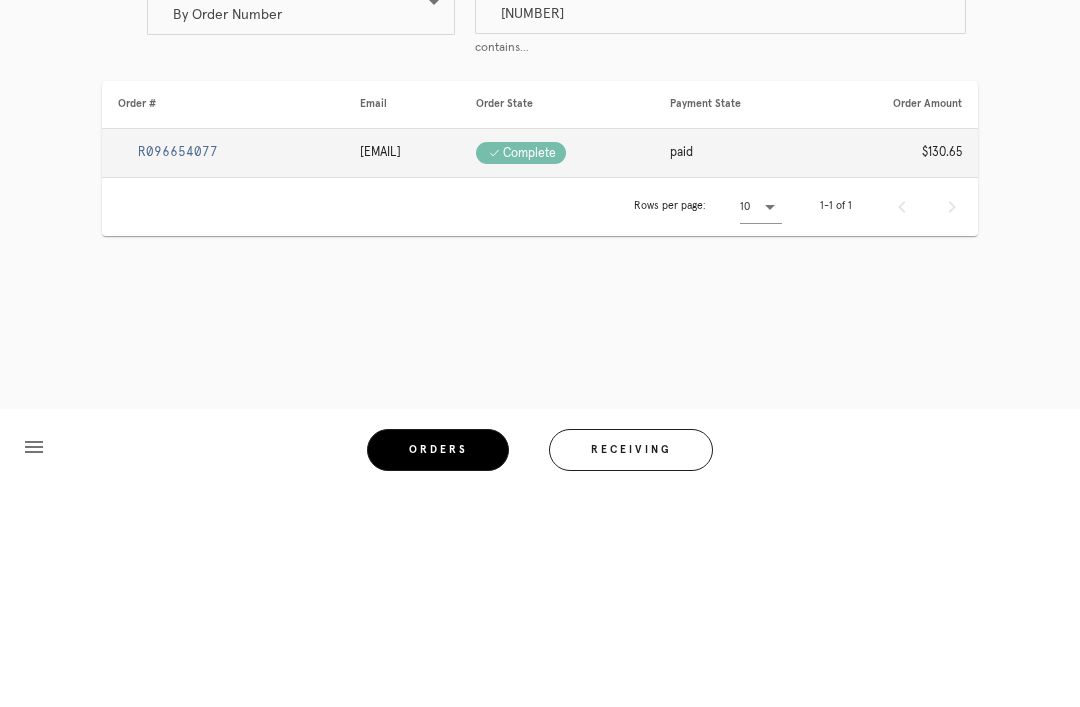 click on "R096654077" at bounding box center [178, 369] 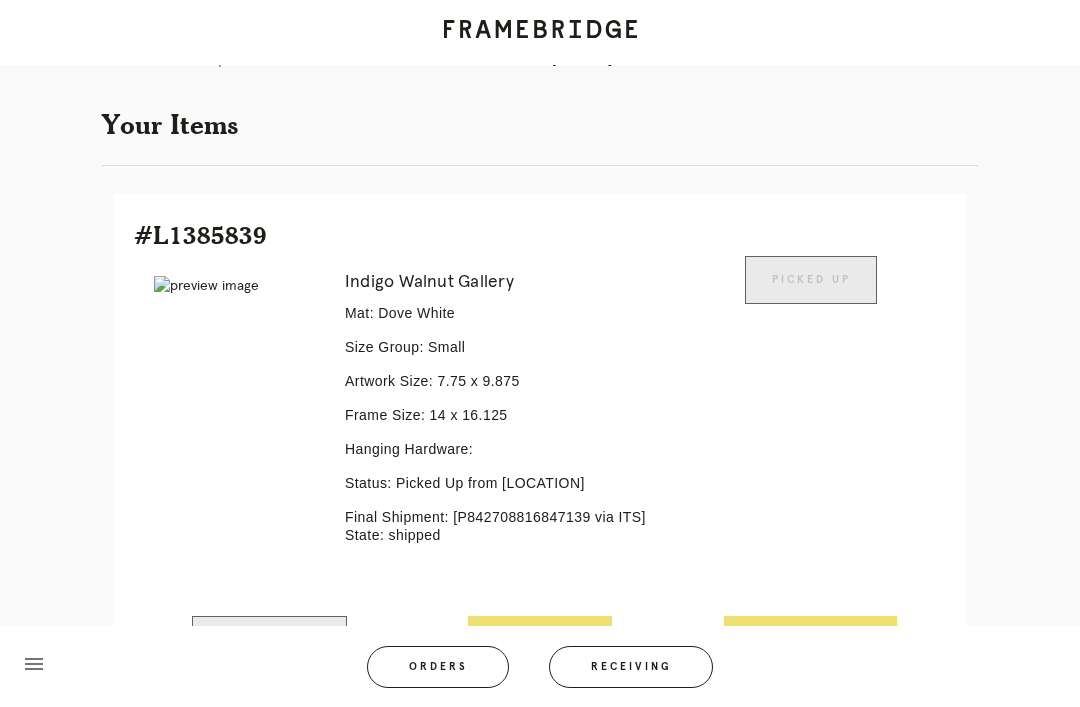 scroll, scrollTop: 428, scrollLeft: 0, axis: vertical 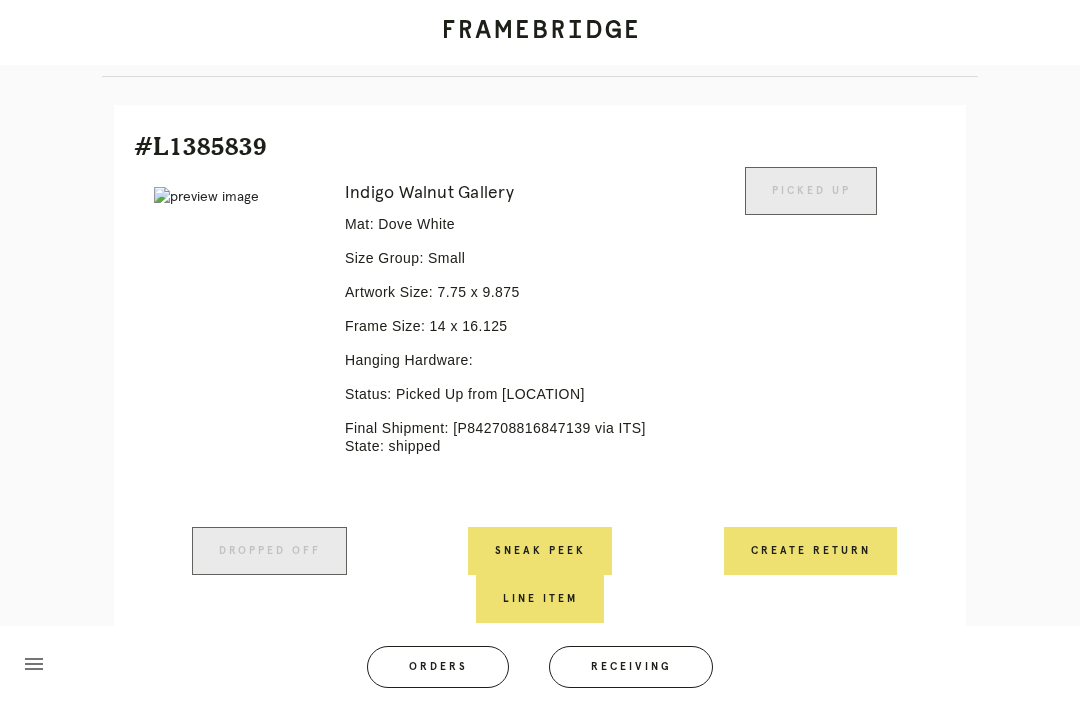 click on "Create Return" at bounding box center [810, 551] 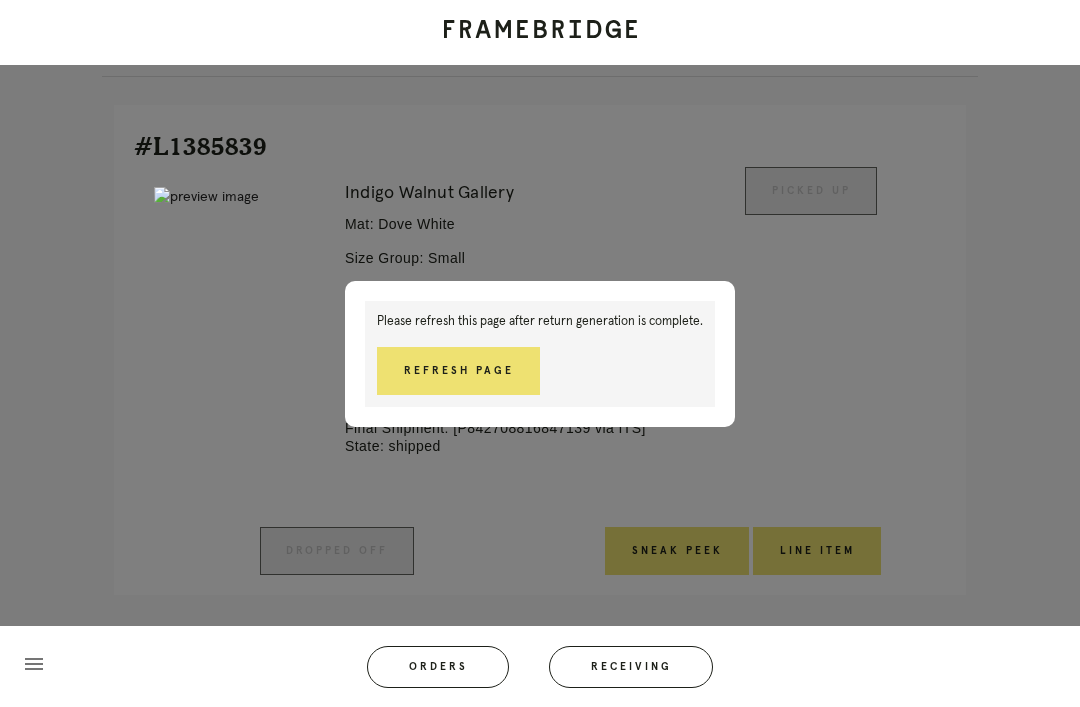 scroll, scrollTop: 442, scrollLeft: 0, axis: vertical 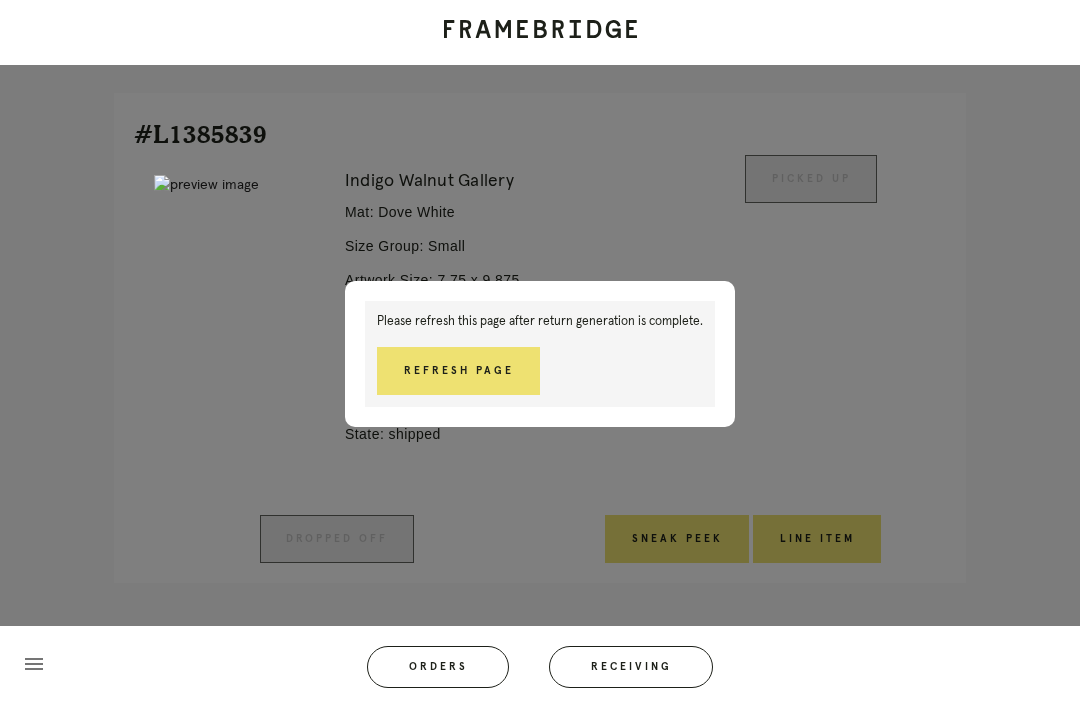 click on "Refresh Page" at bounding box center (458, 371) 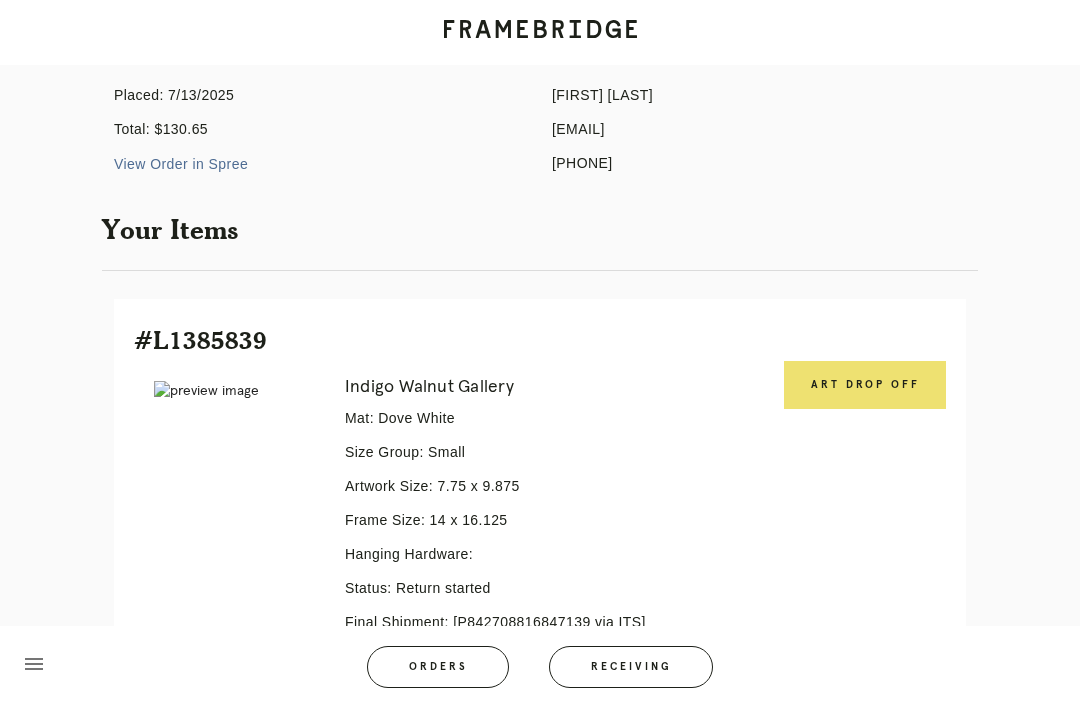 scroll, scrollTop: 378, scrollLeft: 0, axis: vertical 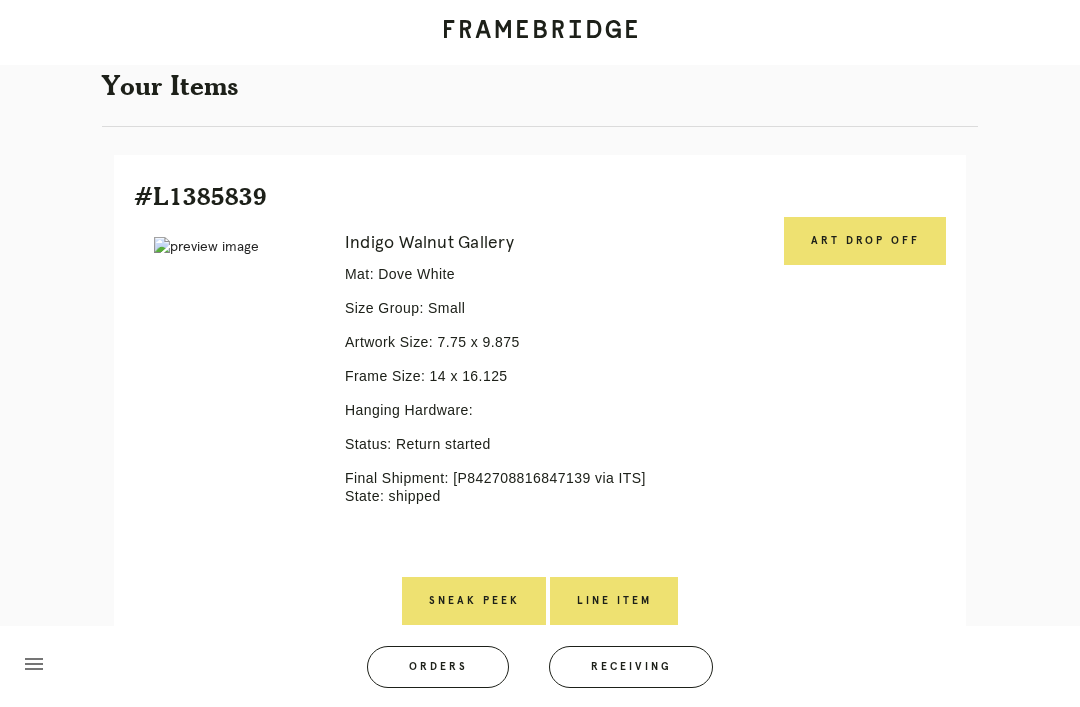 click on "Art drop off" at bounding box center [865, 241] 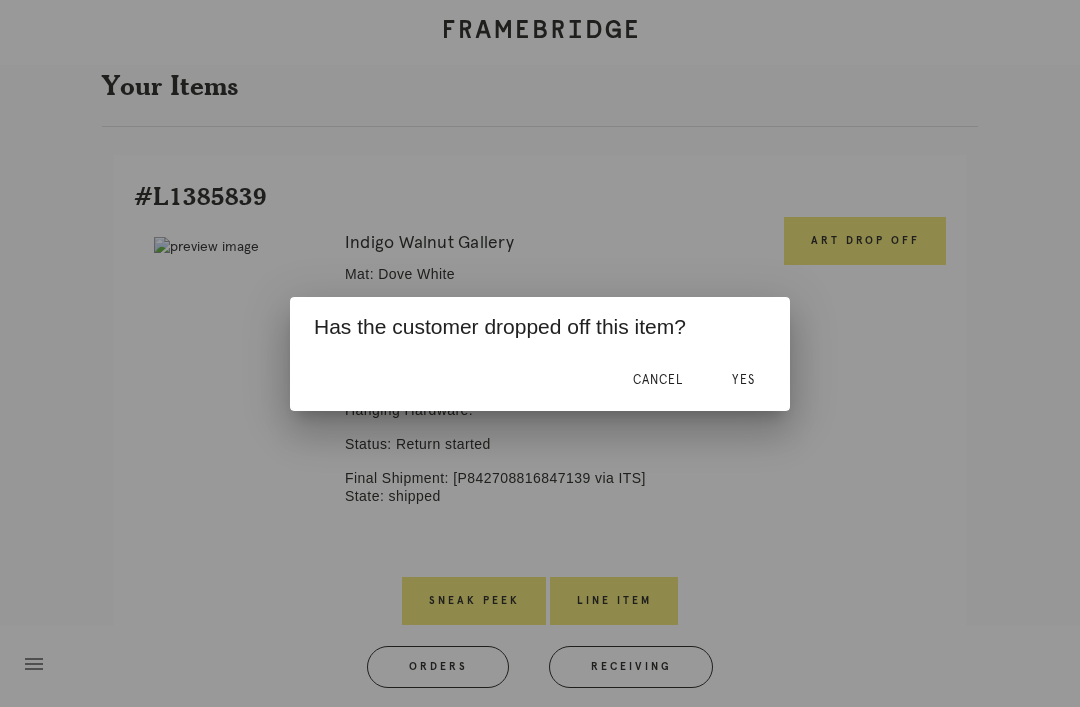 click on "Yes" at bounding box center (743, 380) 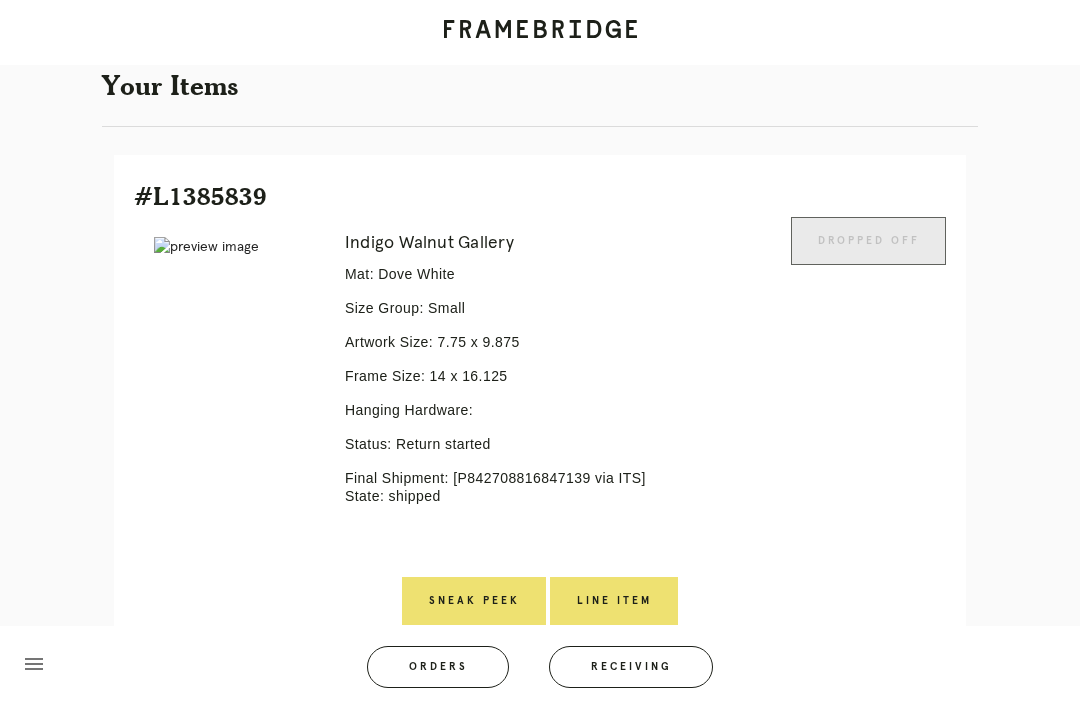 click at bounding box center (733, 397) 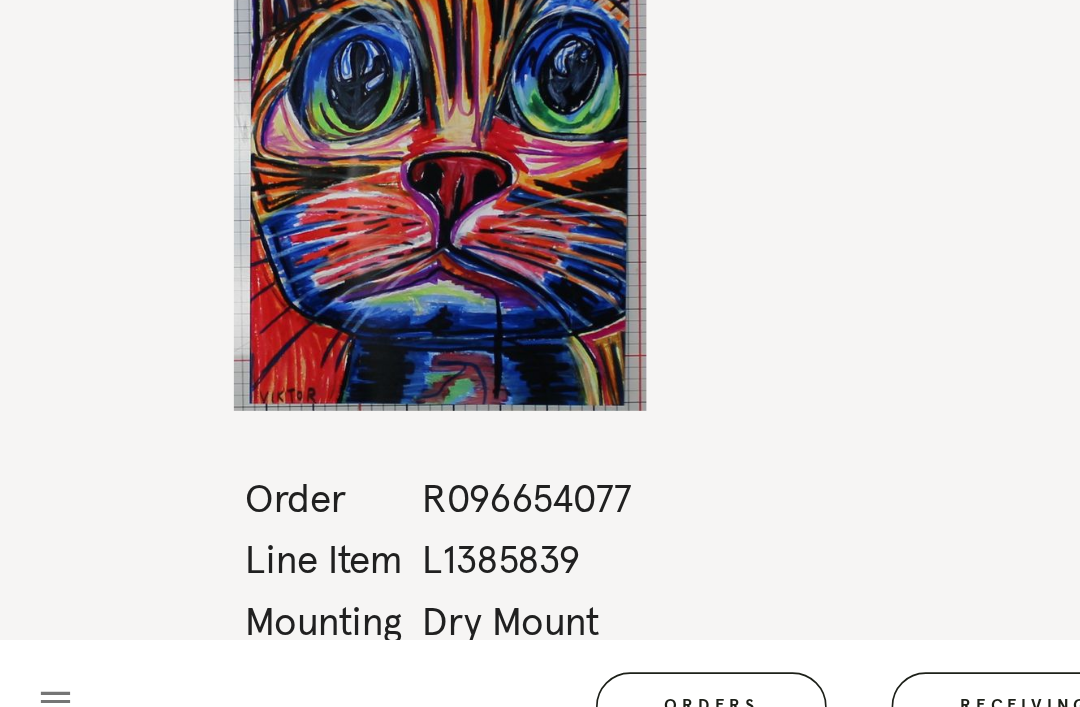 scroll, scrollTop: 64, scrollLeft: 0, axis: vertical 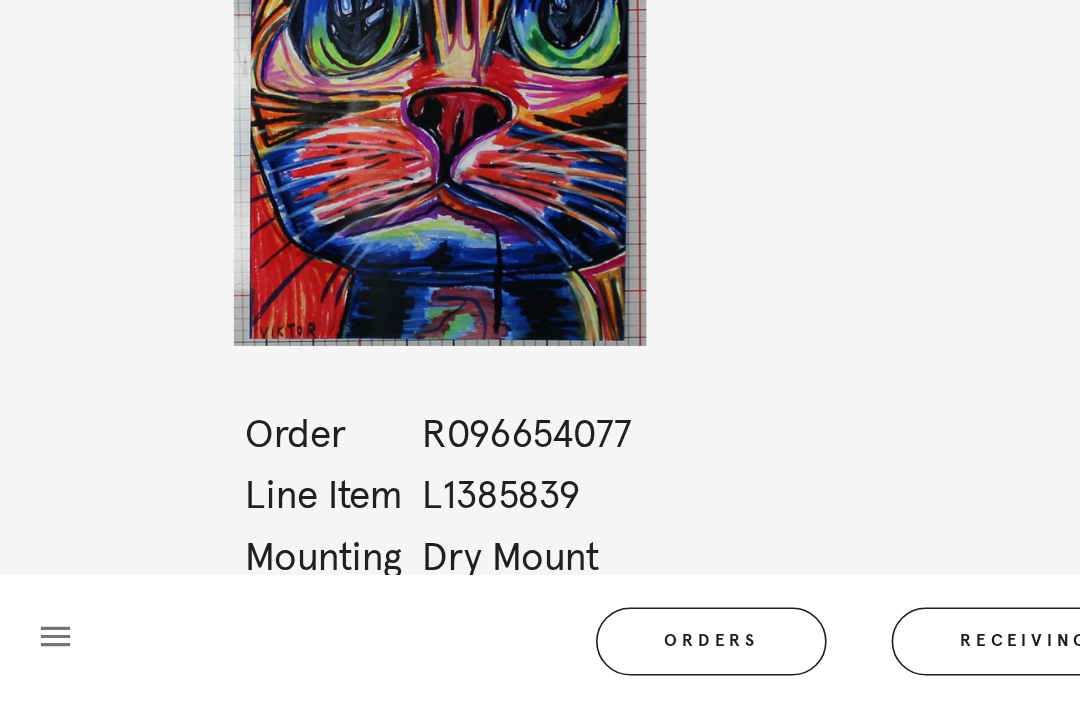 click on "Orders" at bounding box center [438, 667] 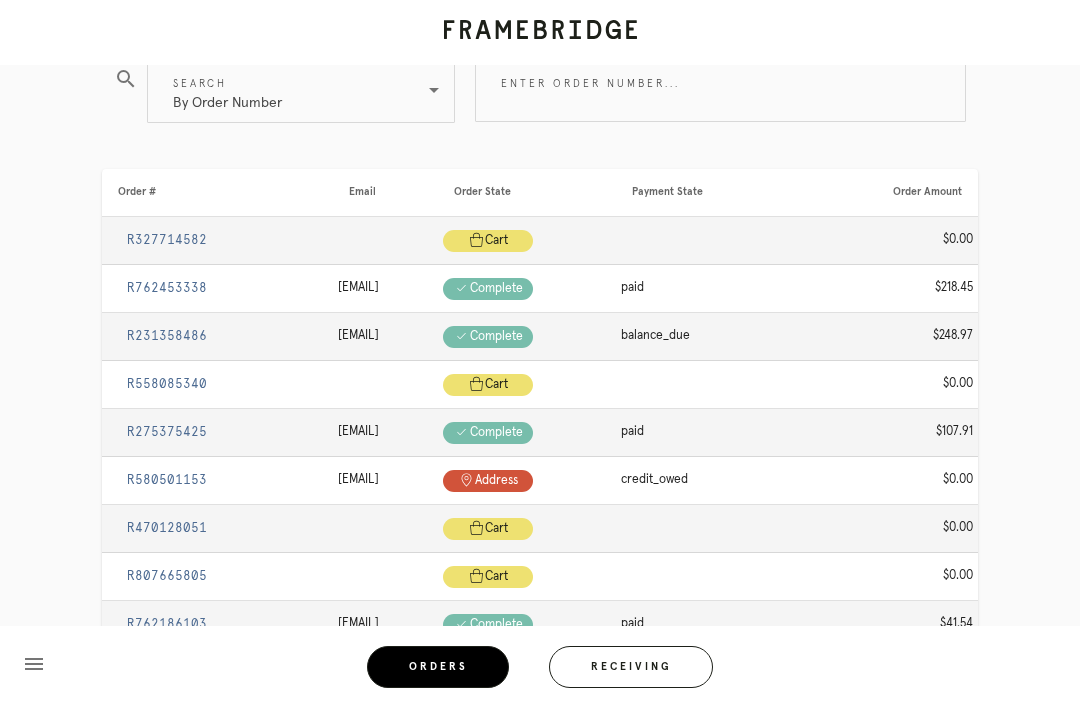 scroll, scrollTop: 0, scrollLeft: 0, axis: both 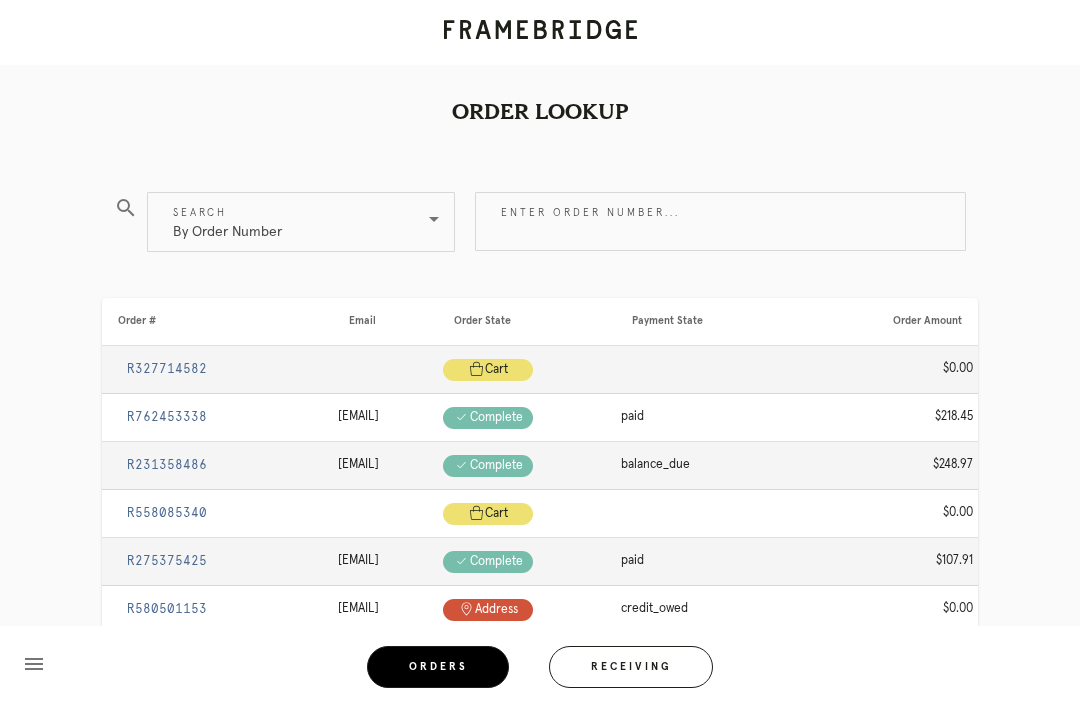 click on "Enter order number..." at bounding box center [720, 221] 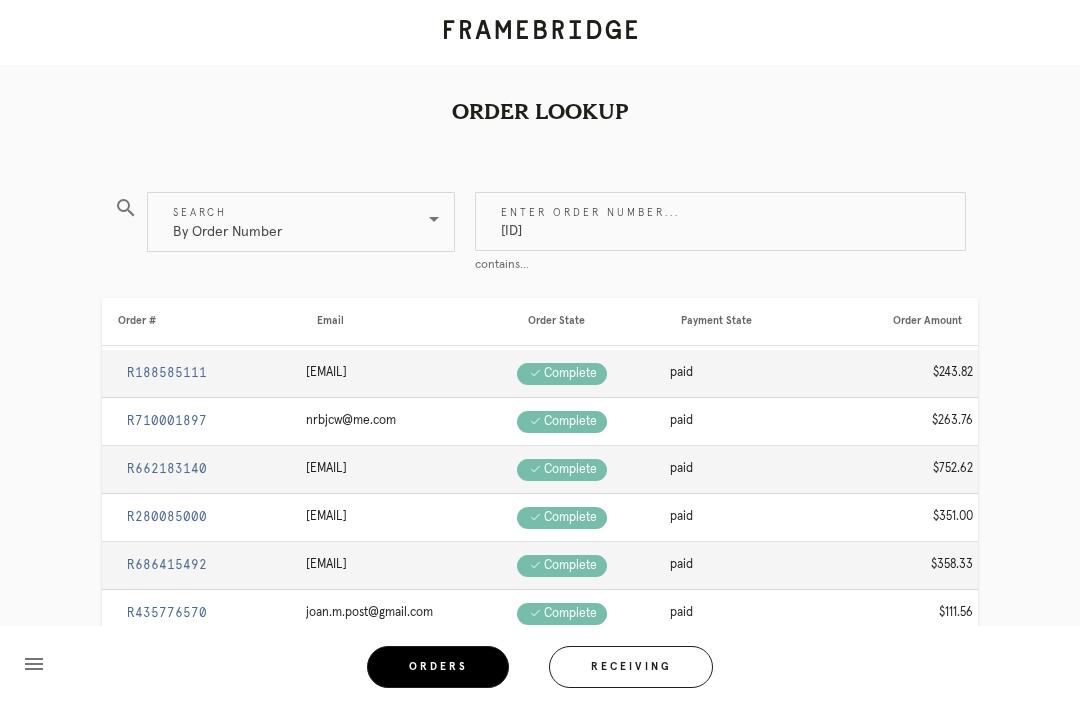 type on "M761734772" 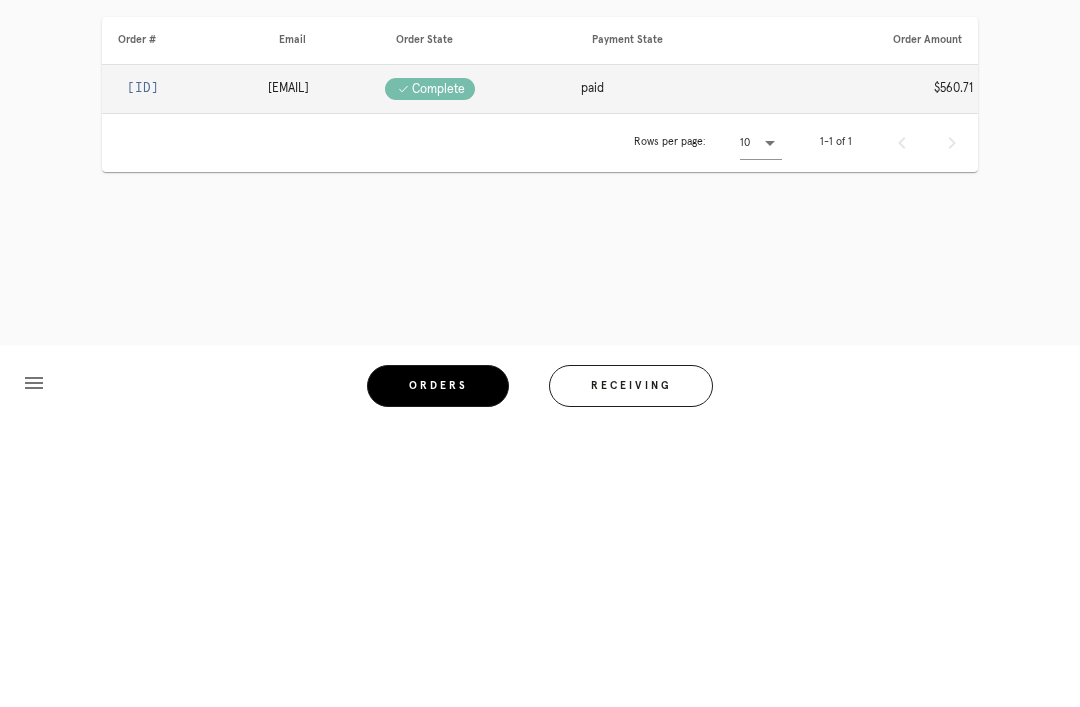 click on "R771030492" at bounding box center [143, 369] 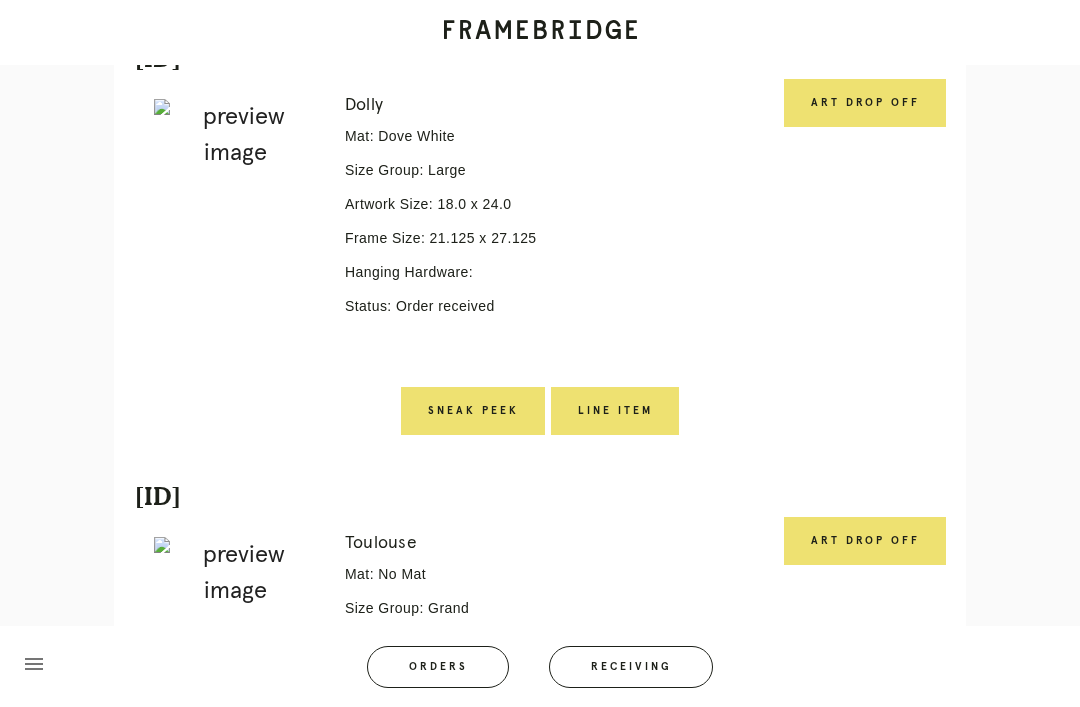 scroll, scrollTop: 516, scrollLeft: 0, axis: vertical 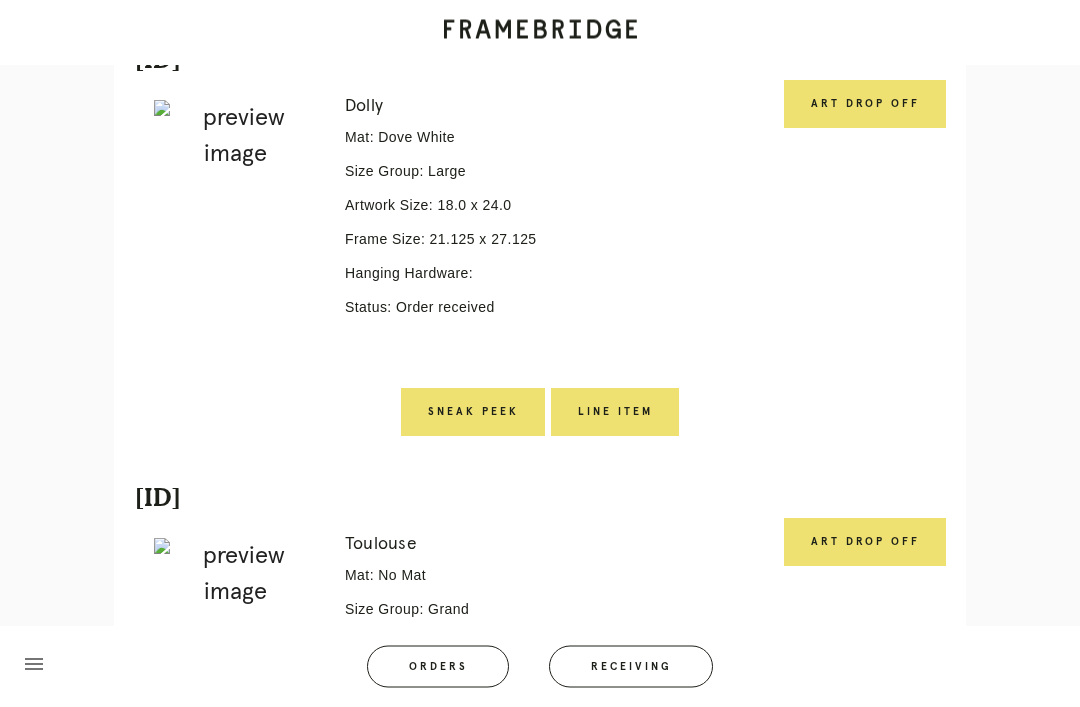 click on "Art drop off" at bounding box center [865, 105] 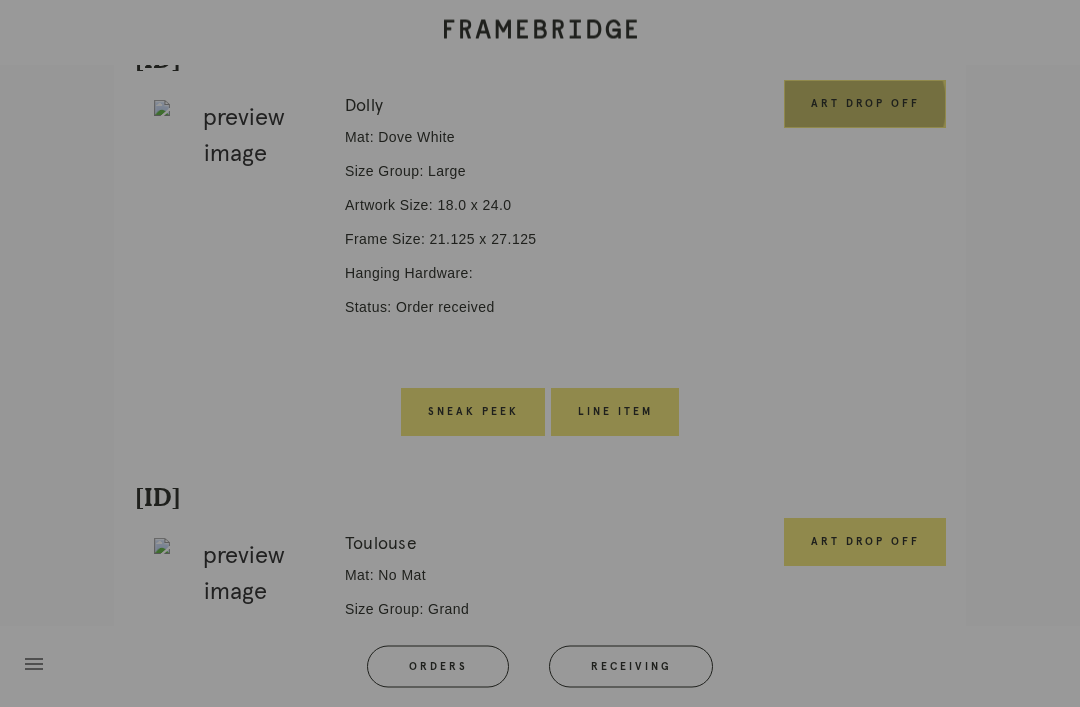 scroll, scrollTop: 517, scrollLeft: 0, axis: vertical 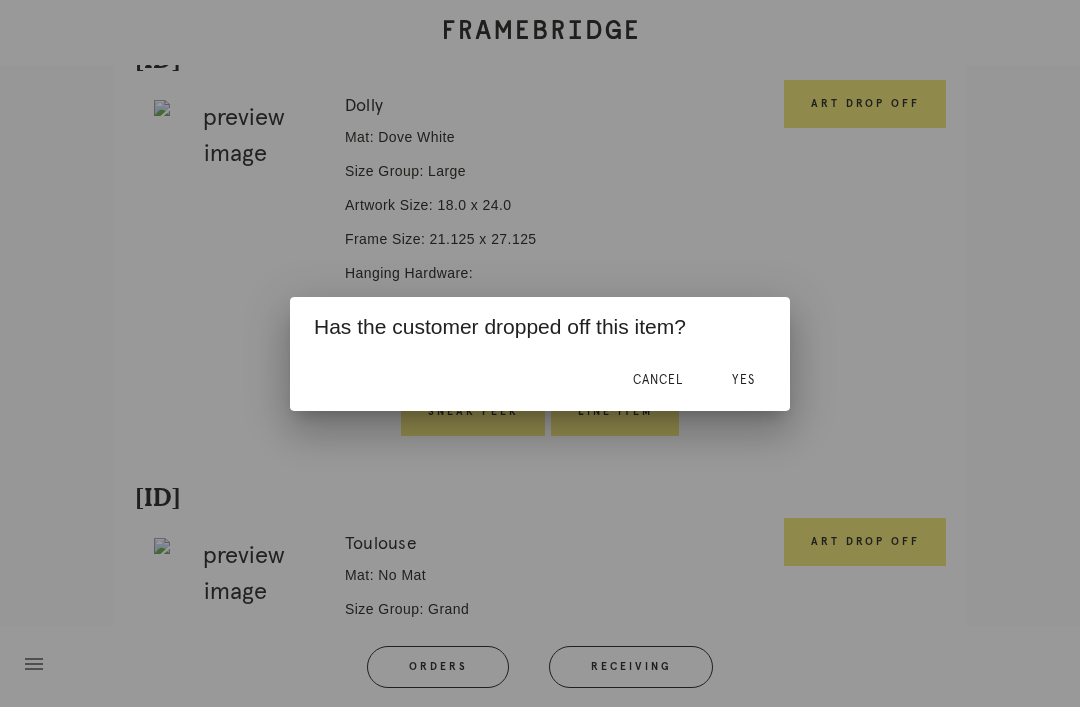 click on "Yes" at bounding box center [743, 381] 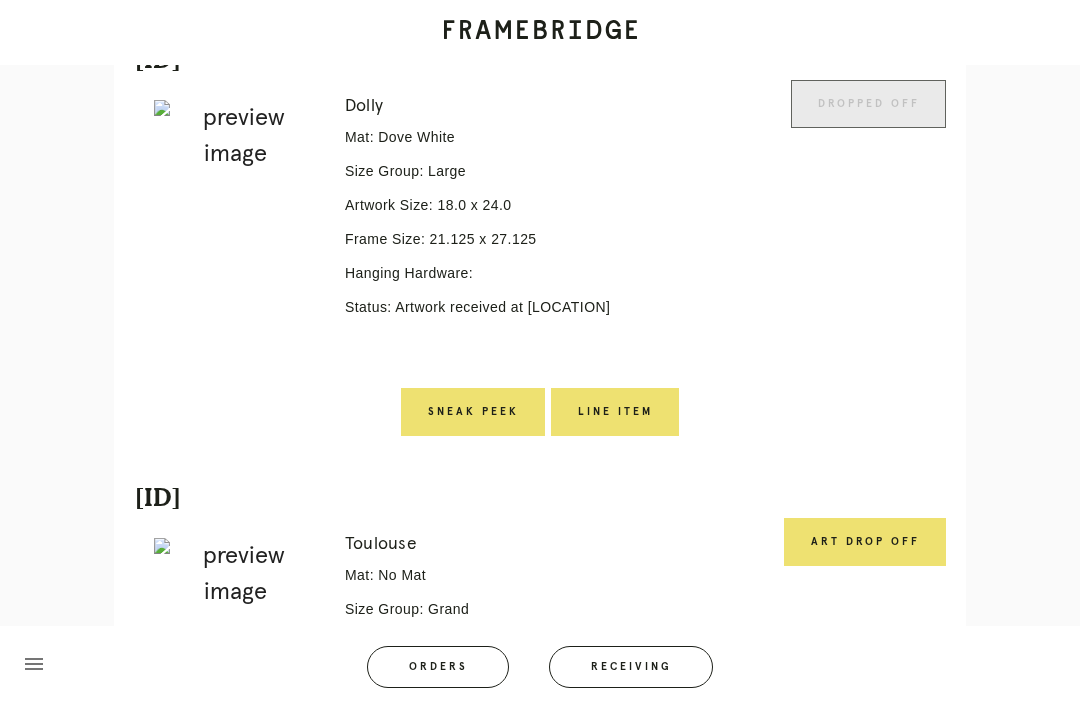 click on "Sneak Peek
Line Item" at bounding box center (540, 412) 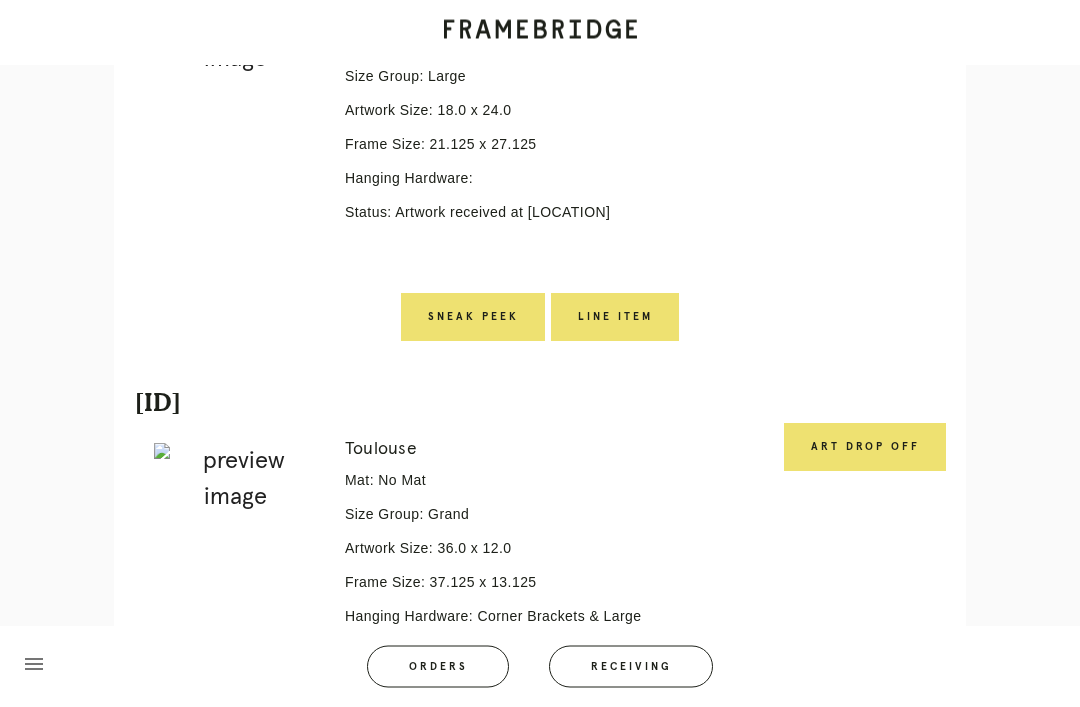 scroll, scrollTop: 786, scrollLeft: 0, axis: vertical 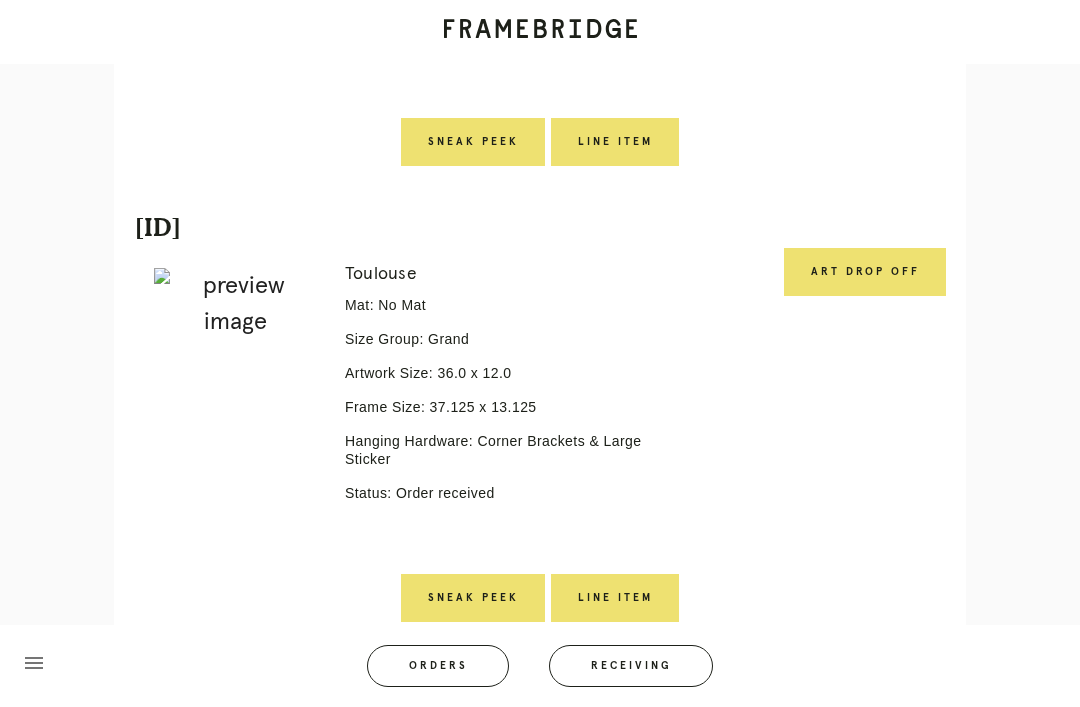 click on "Art drop off" at bounding box center [865, 273] 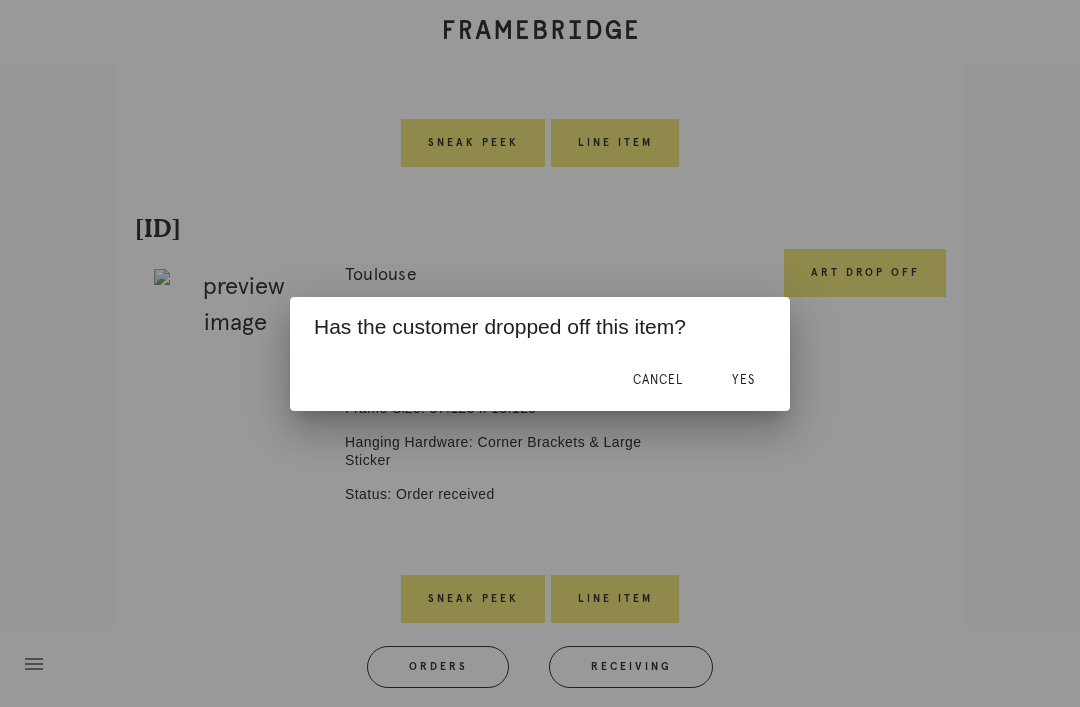 click on "Yes" at bounding box center [743, 380] 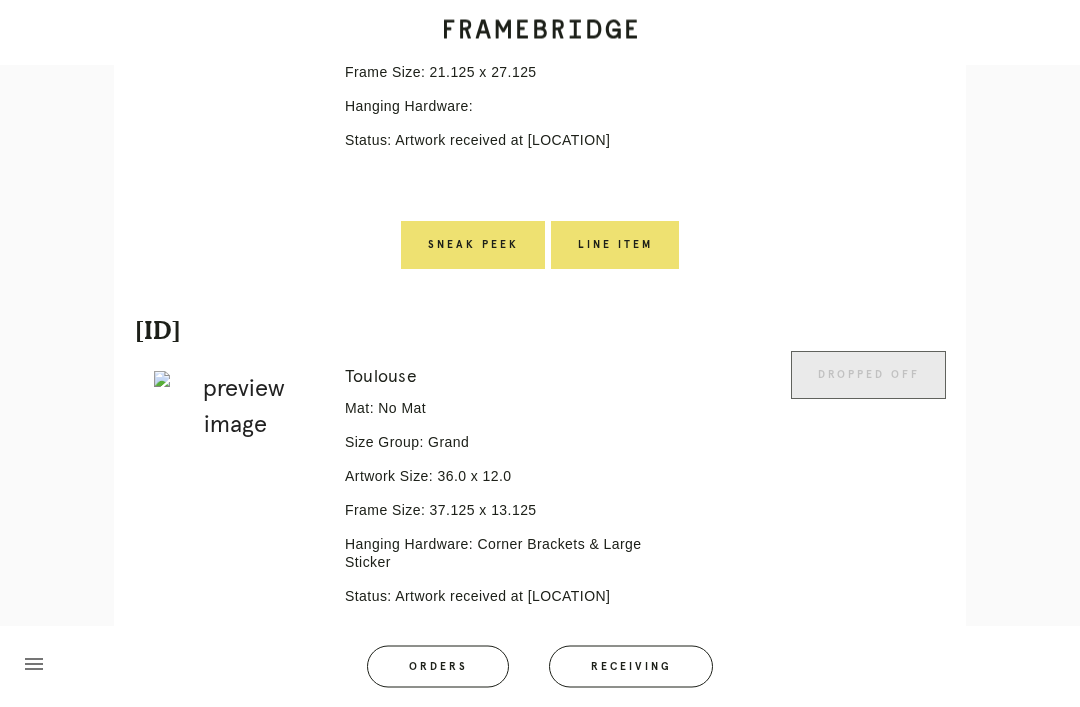 scroll, scrollTop: 677, scrollLeft: 0, axis: vertical 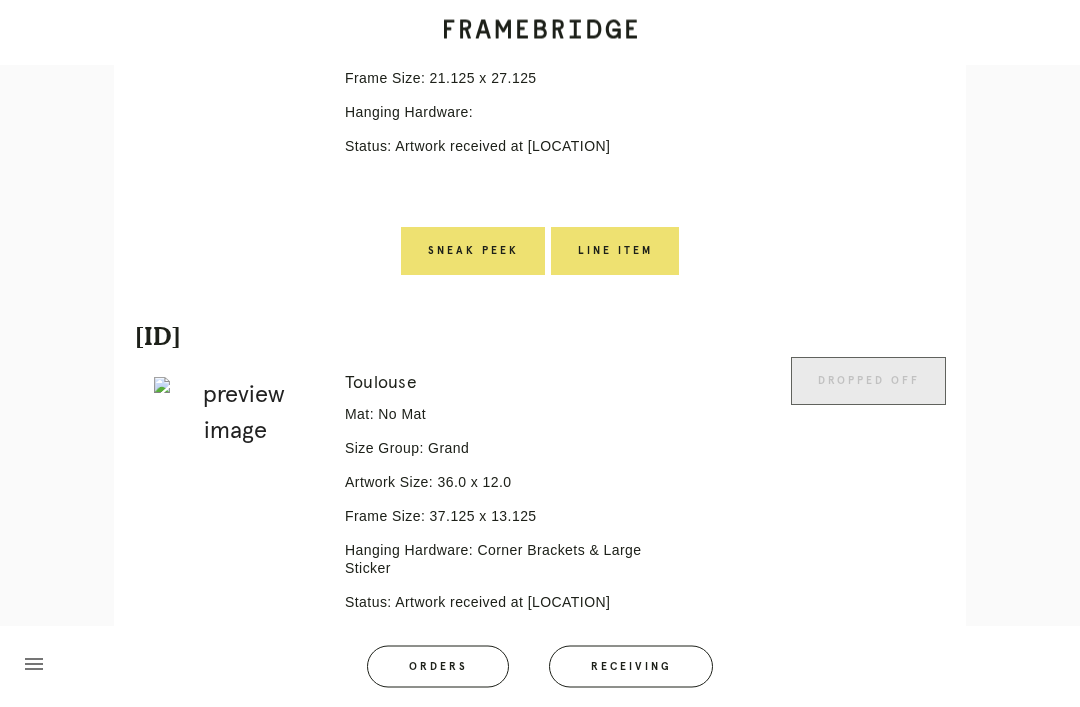 click on "Line Item" at bounding box center (615, 252) 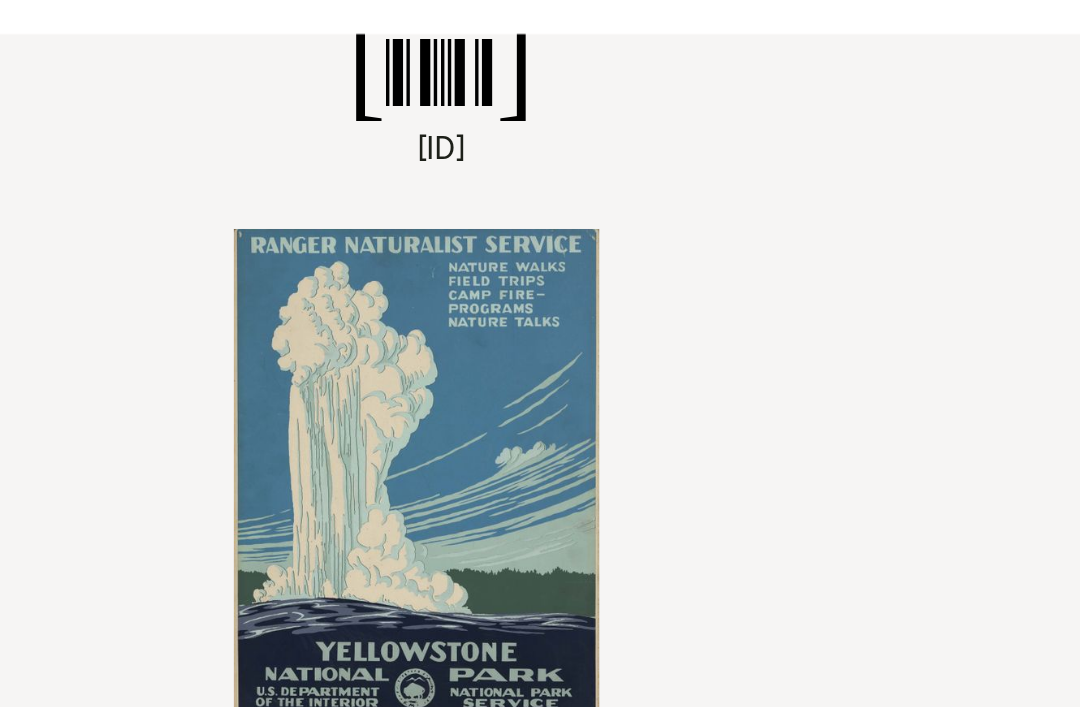scroll, scrollTop: 0, scrollLeft: 0, axis: both 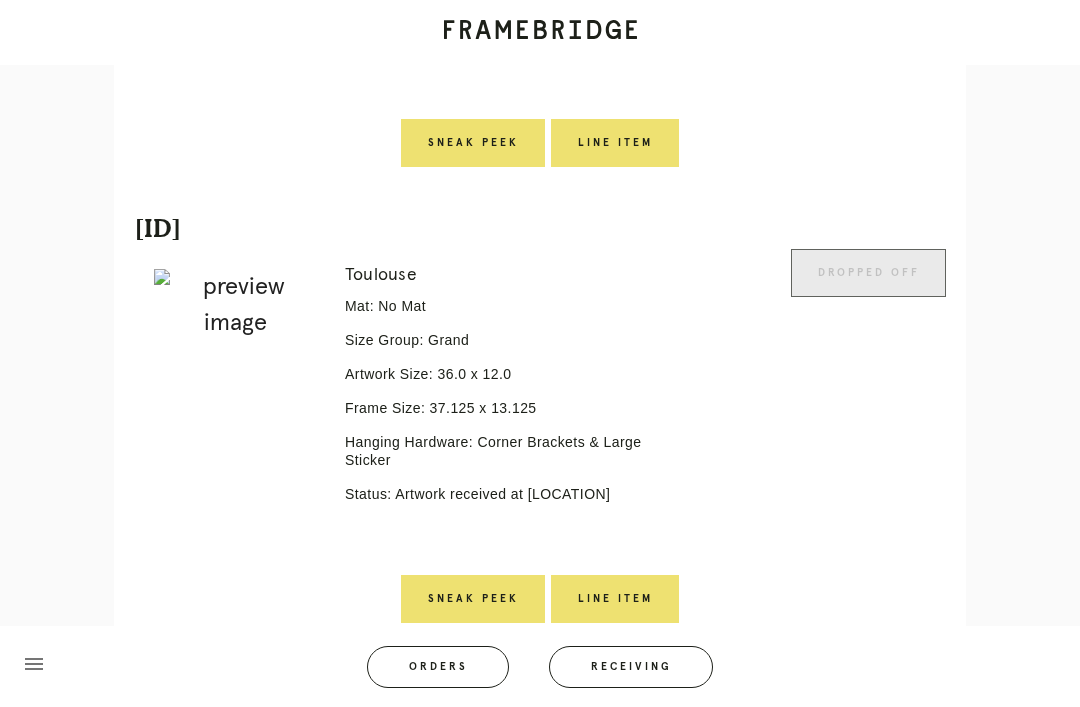 click on "Line Item" at bounding box center [615, 599] 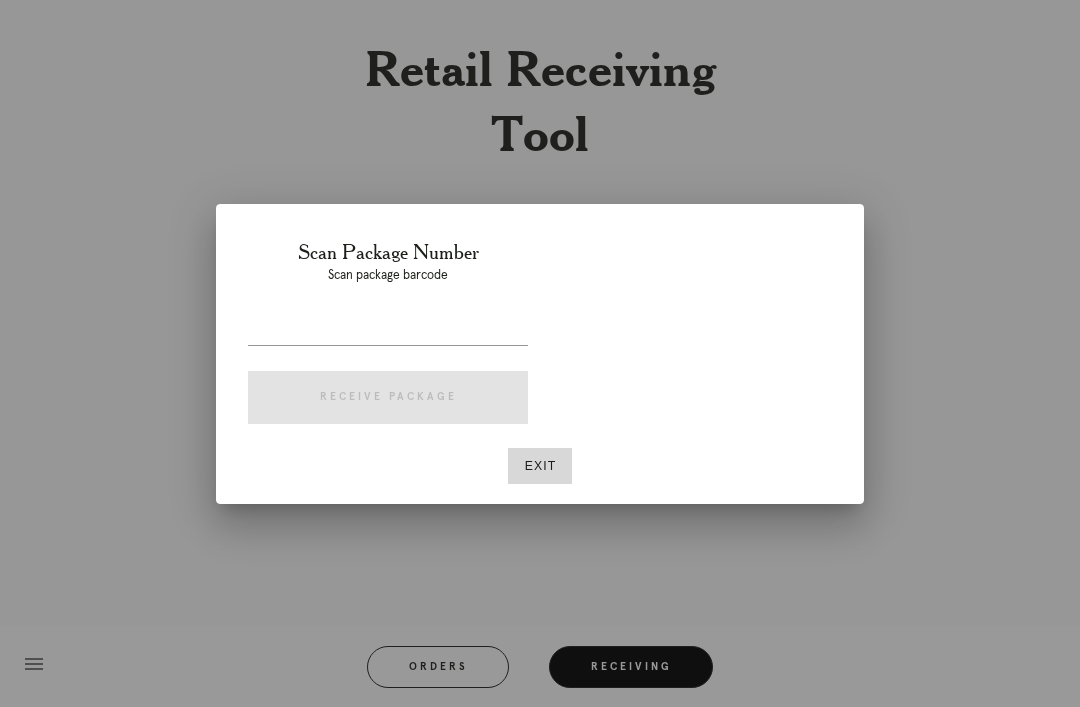 scroll, scrollTop: 0, scrollLeft: 0, axis: both 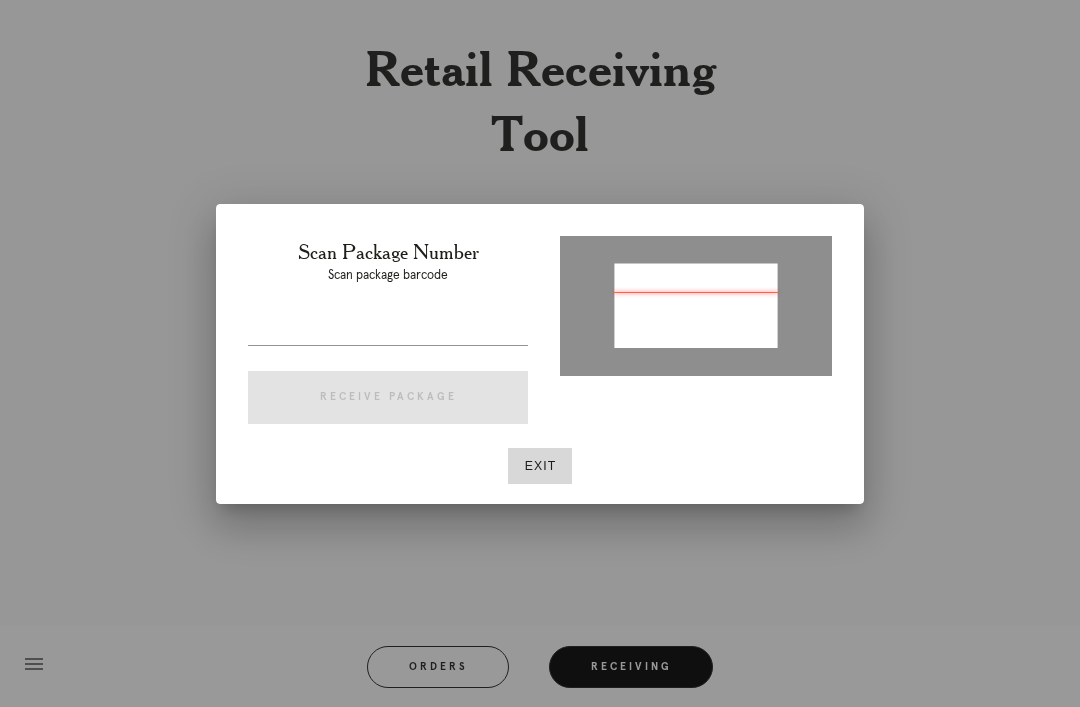 click at bounding box center [540, 353] 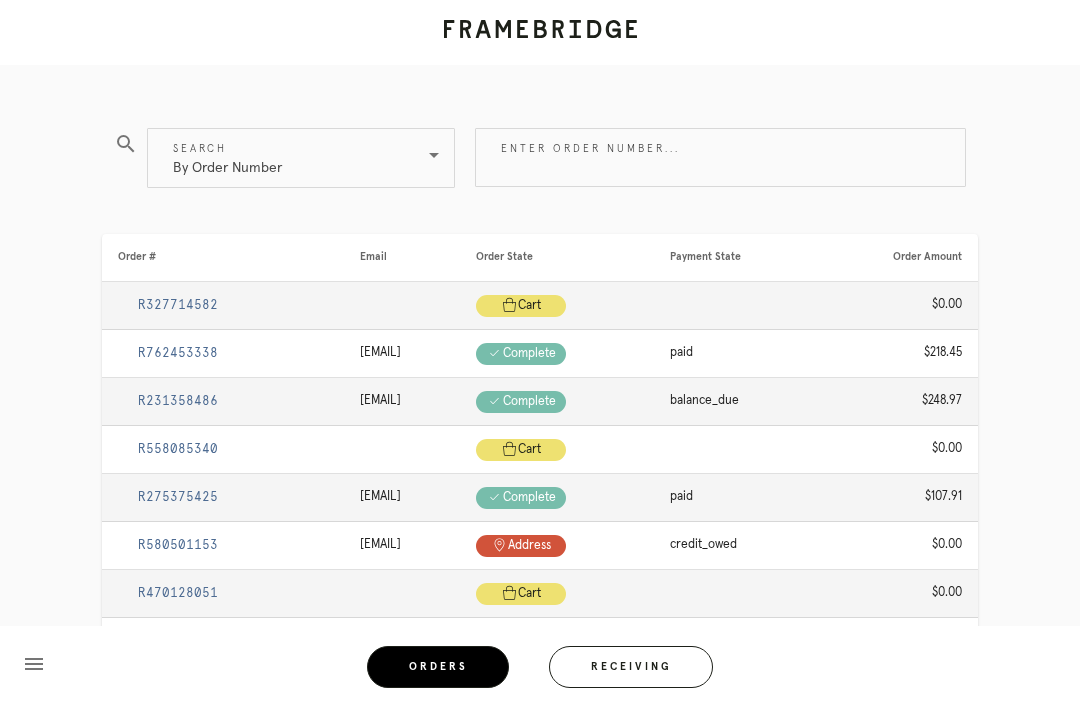 click on "Enter order number..." at bounding box center (720, 157) 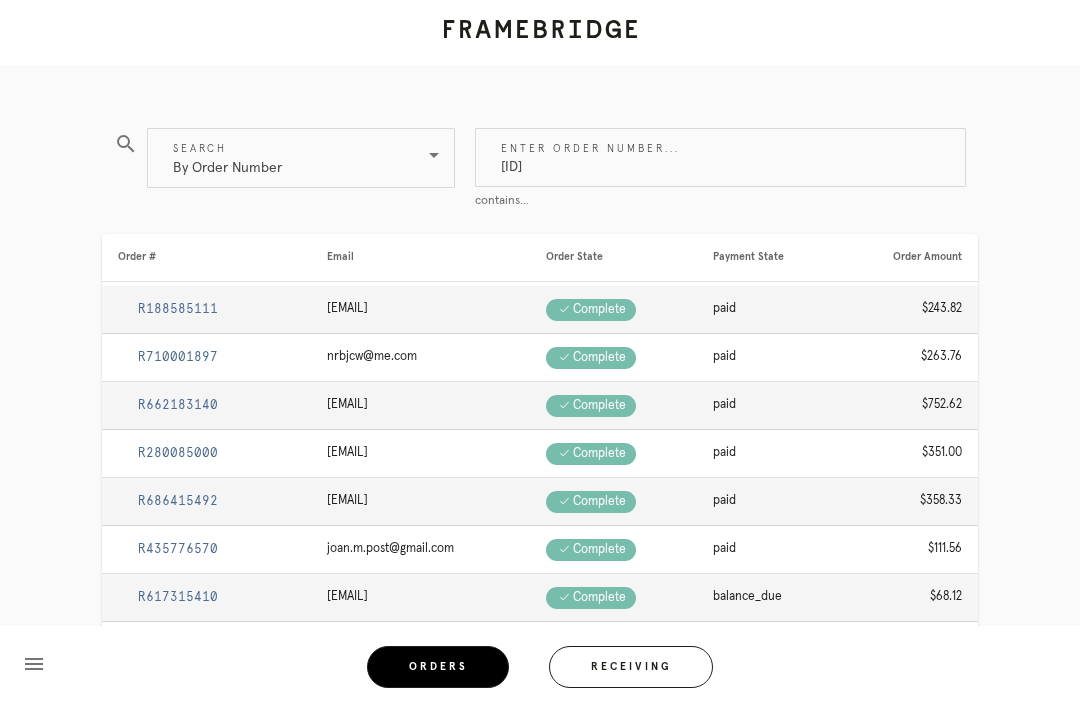 type on "[ID]" 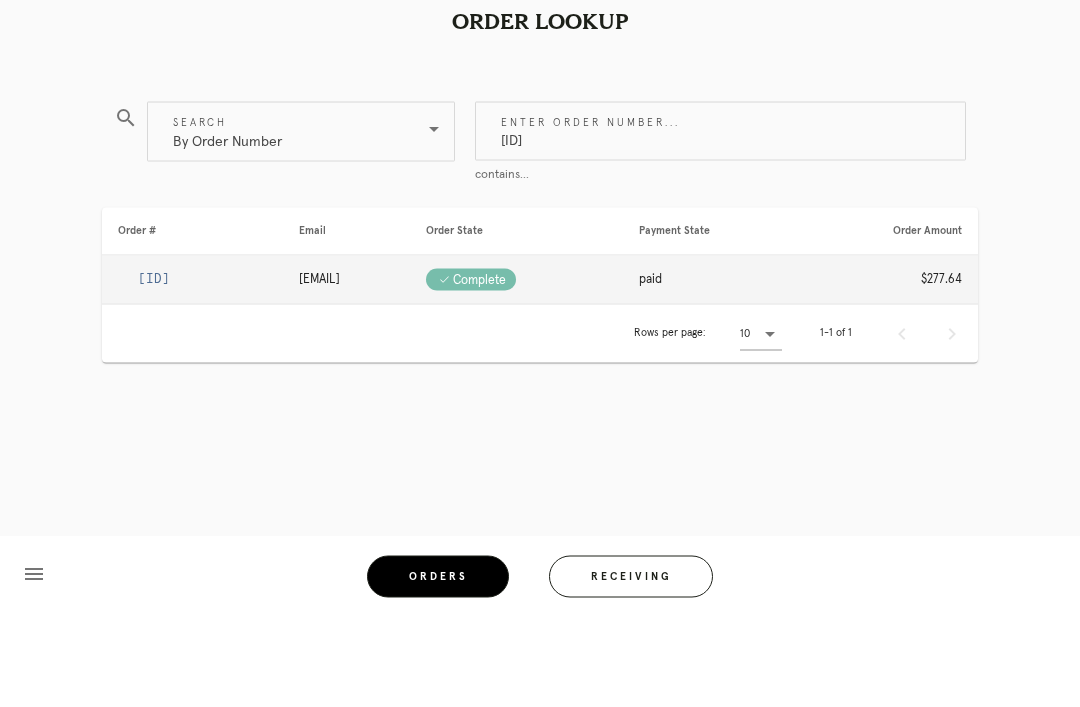 scroll, scrollTop: 0, scrollLeft: 0, axis: both 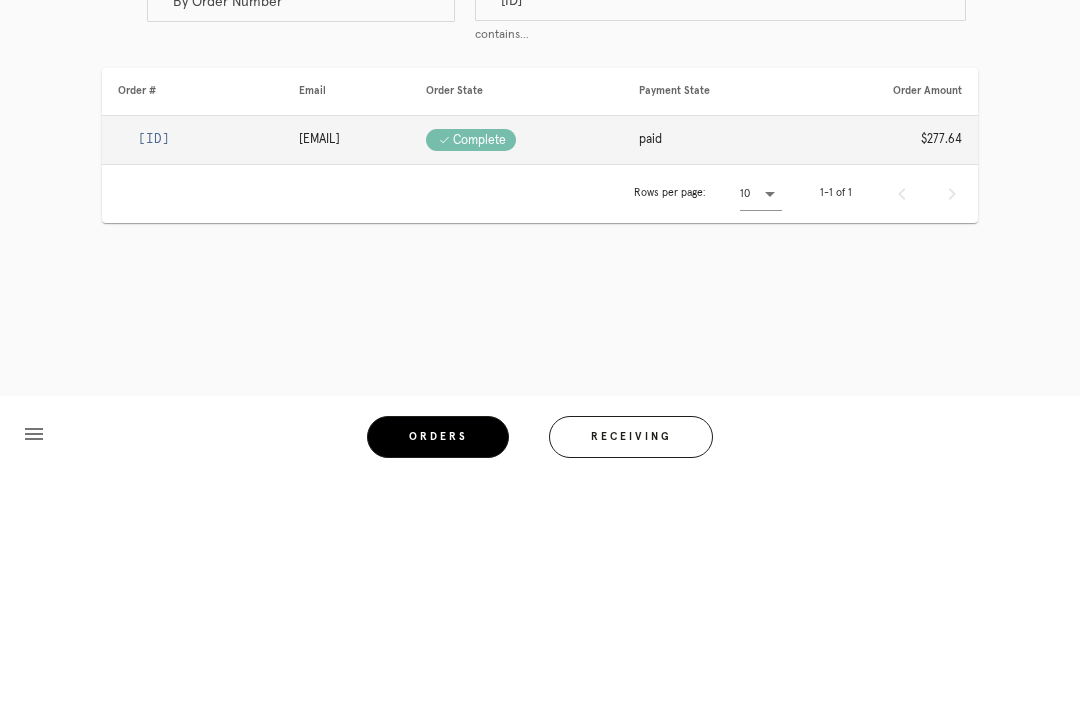 click on "[ID]" at bounding box center [154, 369] 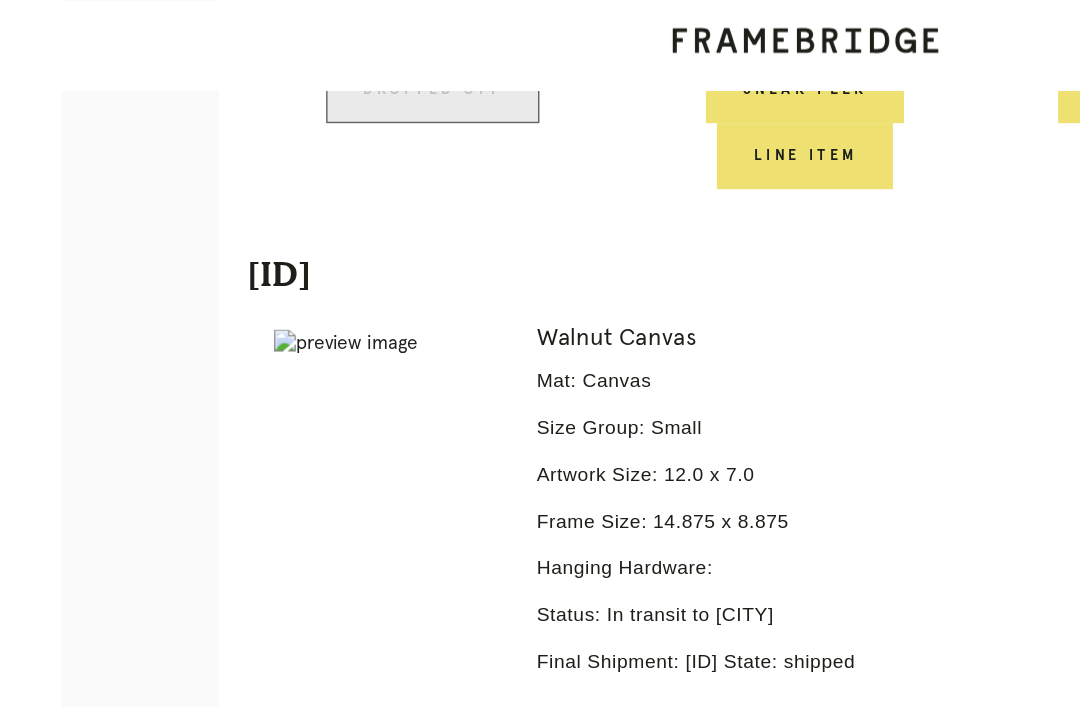 scroll, scrollTop: 880, scrollLeft: 0, axis: vertical 